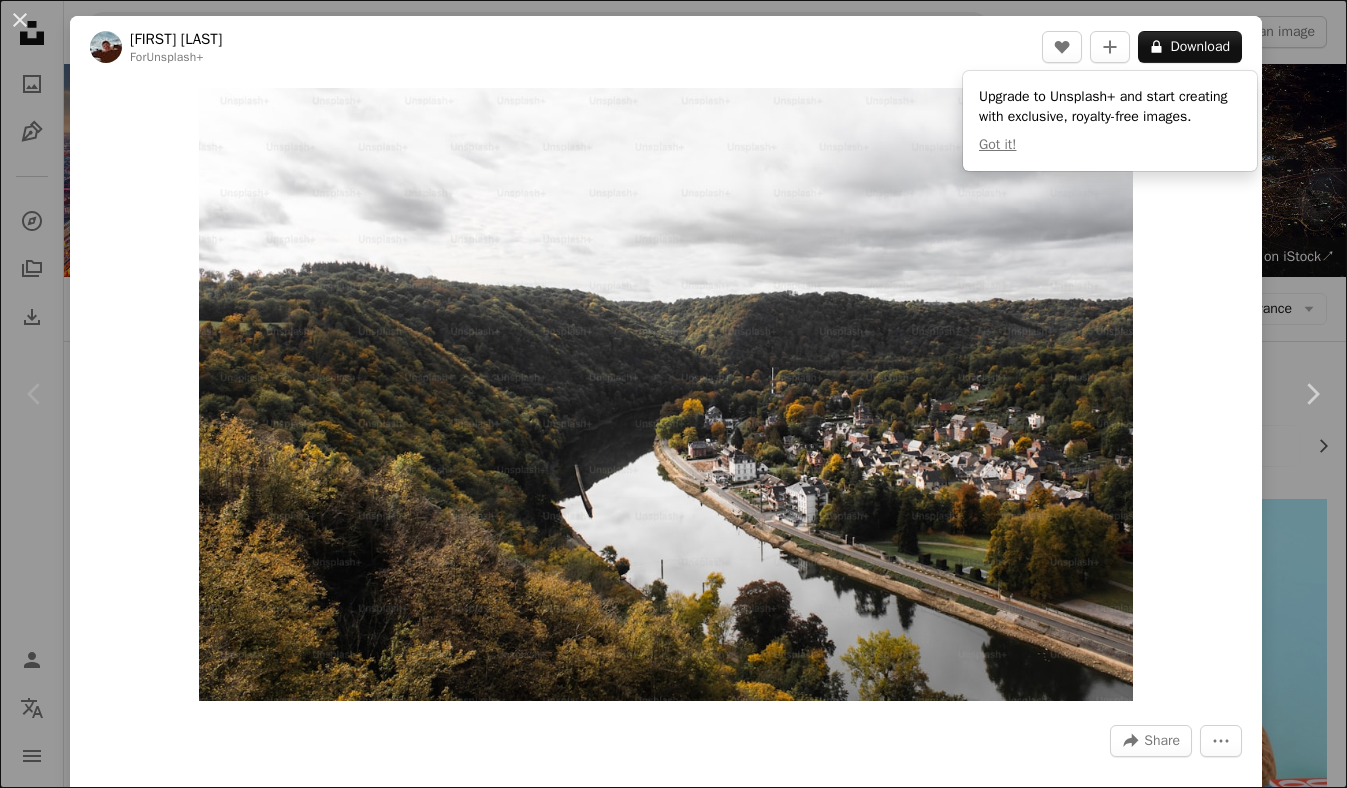 scroll, scrollTop: 0, scrollLeft: 0, axis: both 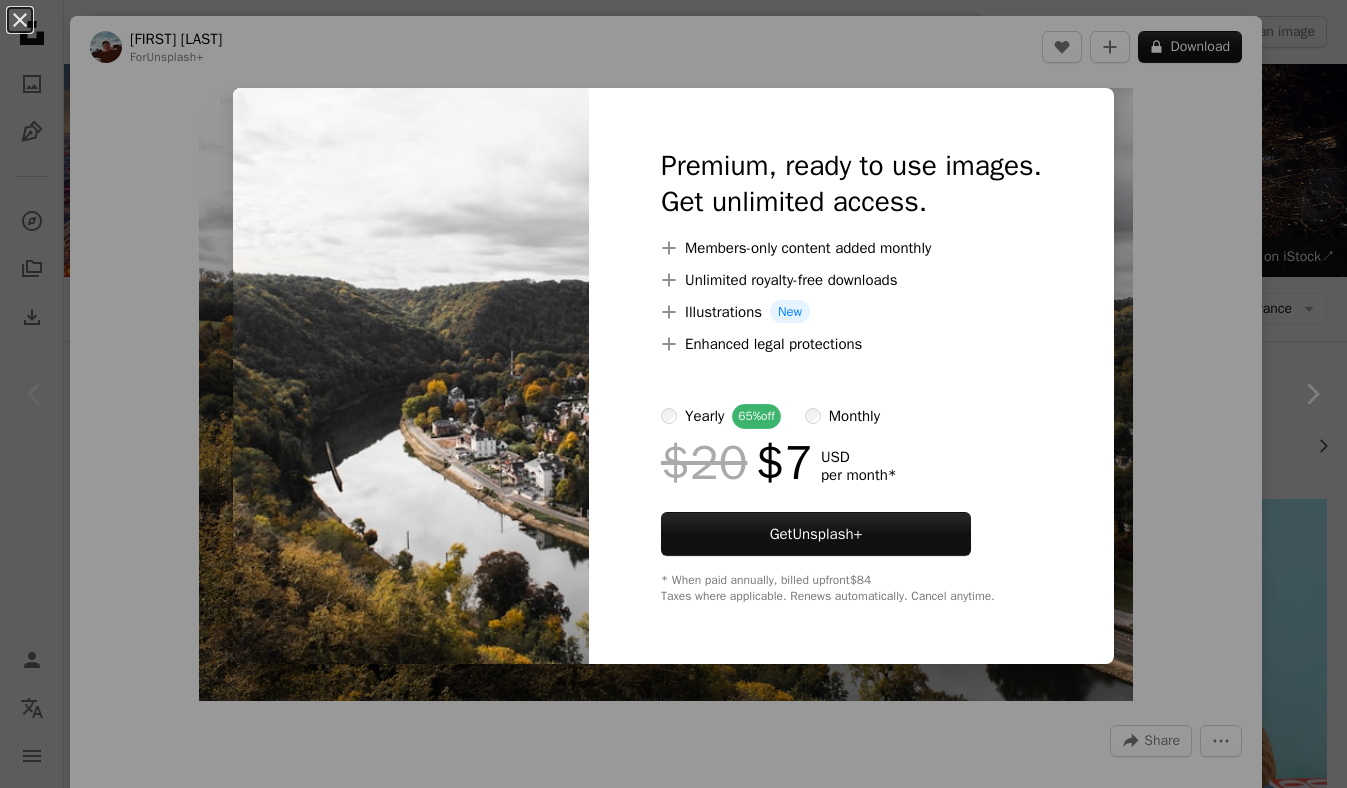click on "Premium, ready to use images. Get unlimited access. A plus sign Members-only content added monthly A plus sign Unlimited royalty-free downloads A plus sign Illustrations  New A plus sign Enhanced legal protections yearly 65%  off monthly $20   $7 USD per month * Get  Unsplash+ * When paid annually, billed upfront  $84 Taxes where applicable. Renews automatically. Cancel anytime." at bounding box center [851, 376] 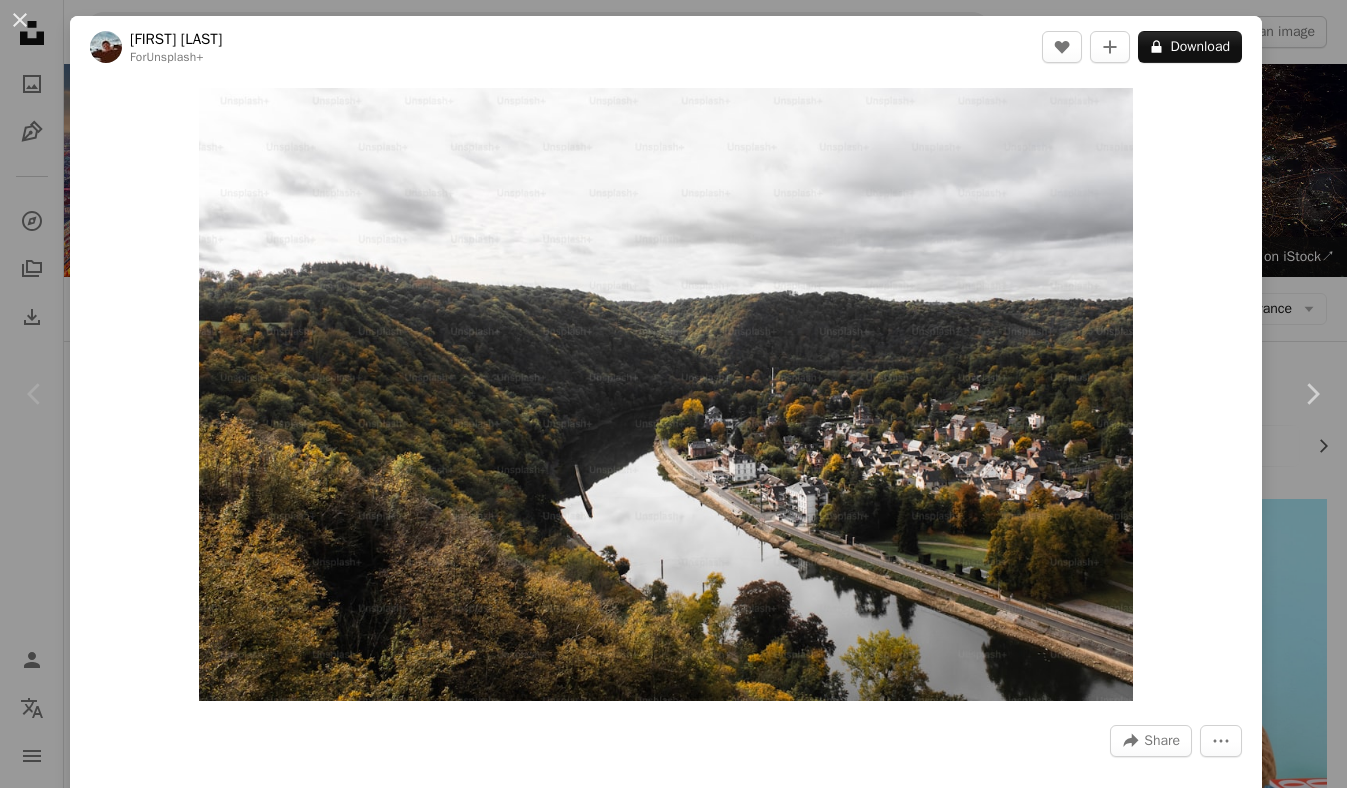 click on "Atsushi Ito For Unsplash+ A heart A plus sign A lock Download Zoom in A forward-right arrow Share More Actions Autumn hike in the [REGION] Calendar outlined Published on November 14, 2022 Safety Licensed under the Unsplash+ License travel autumn fall river wallpapers backgrounds fall leaves hike aerial view [REGION] autumn forest drone view fall background aesthetic landscape autumn aesthetic river bank townscape Free pictures From this series Plus sign for Unsplash+ Related images Plus sign for Unsplash+ A heart A plus sign Febe Vanermen For Unsplash+ A lock Download Plus sign for Unsplash+ A heart A plus sign Cihat Hıdır For Unsplash+ A lock Download Plus sign for Unsplash+ A heart A plus sign Monika Grabkowska For Unsplash+ A lock Download Plus sign for Unsplash+ A heart A plus sign Getty Images For Unsplash+ A lock Download Plus sign for Unsplash+ A heart" at bounding box center (673, 394) 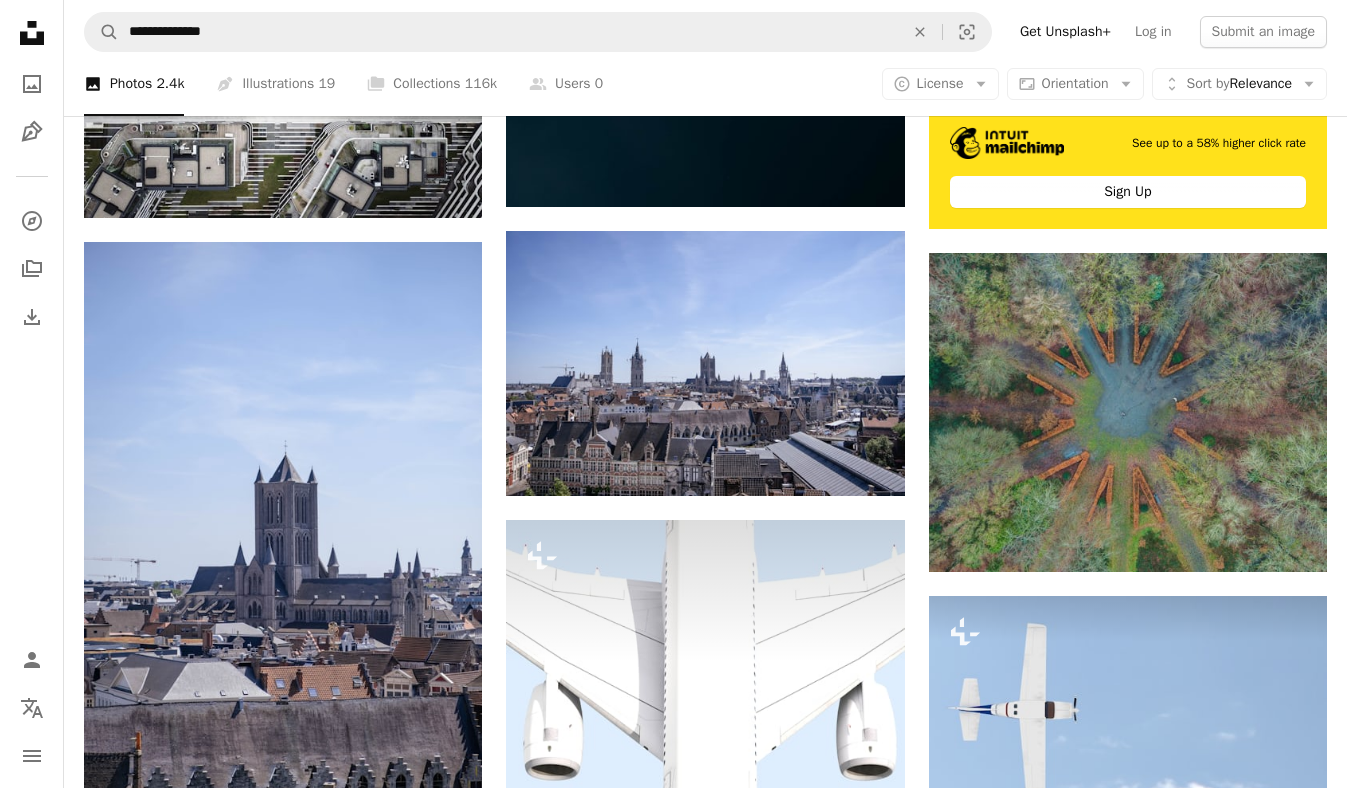 scroll, scrollTop: 791, scrollLeft: 0, axis: vertical 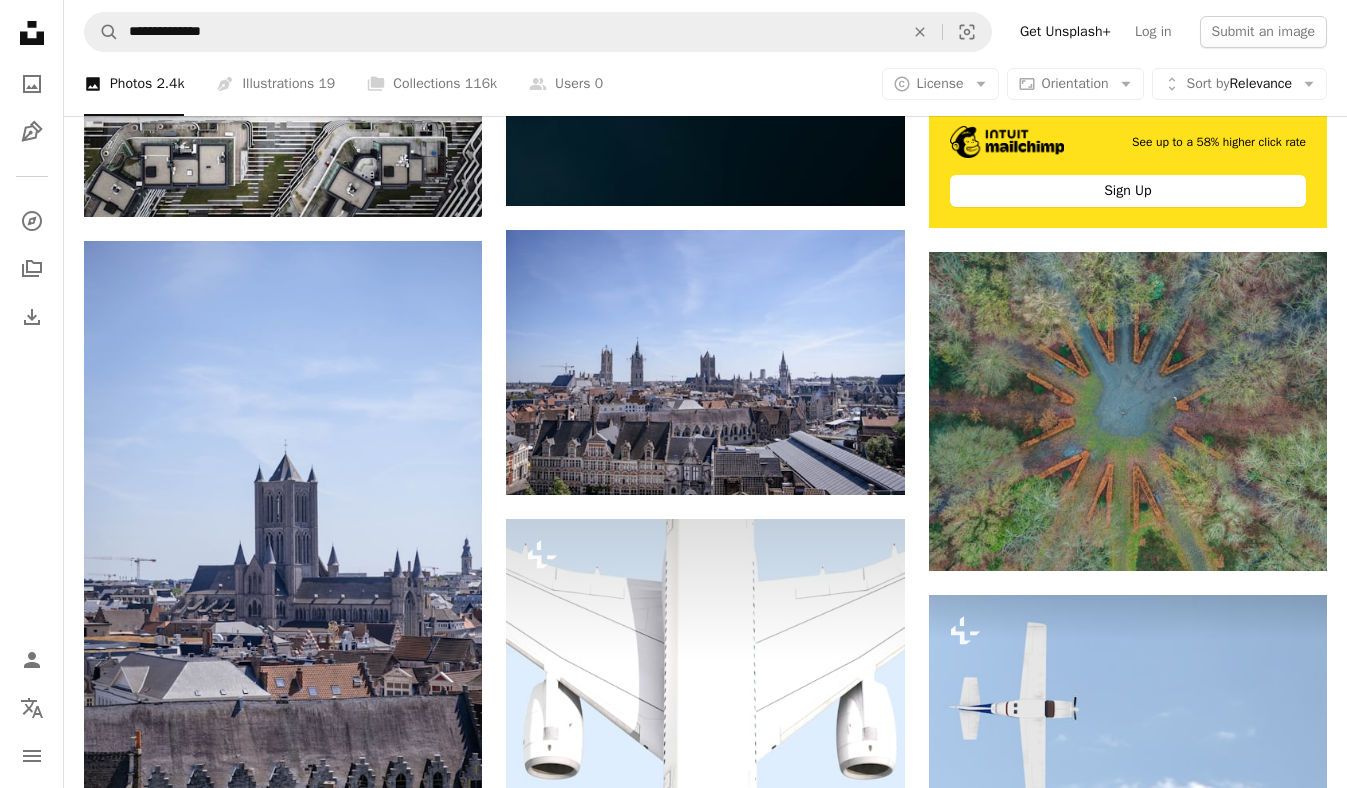 click at bounding box center [1128, 1142] 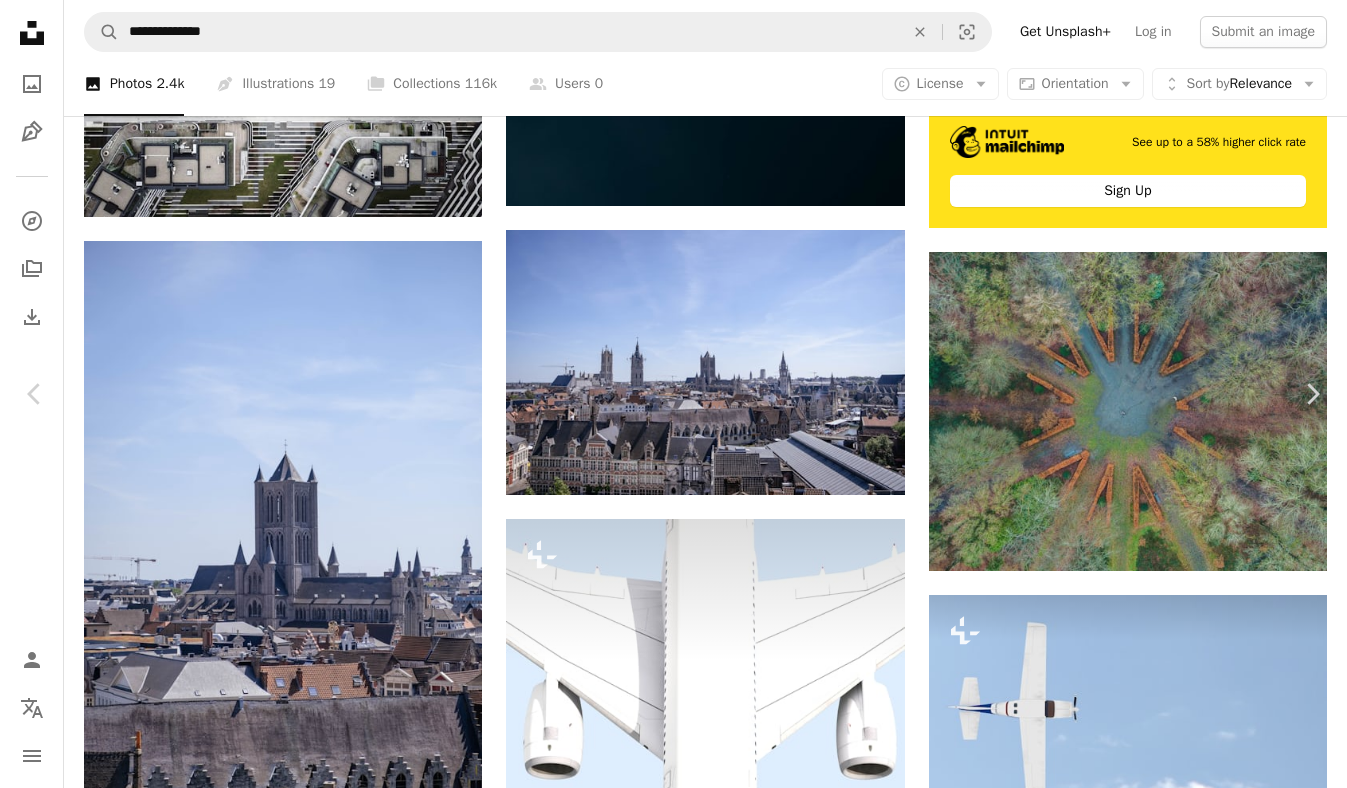 scroll, scrollTop: 133, scrollLeft: 0, axis: vertical 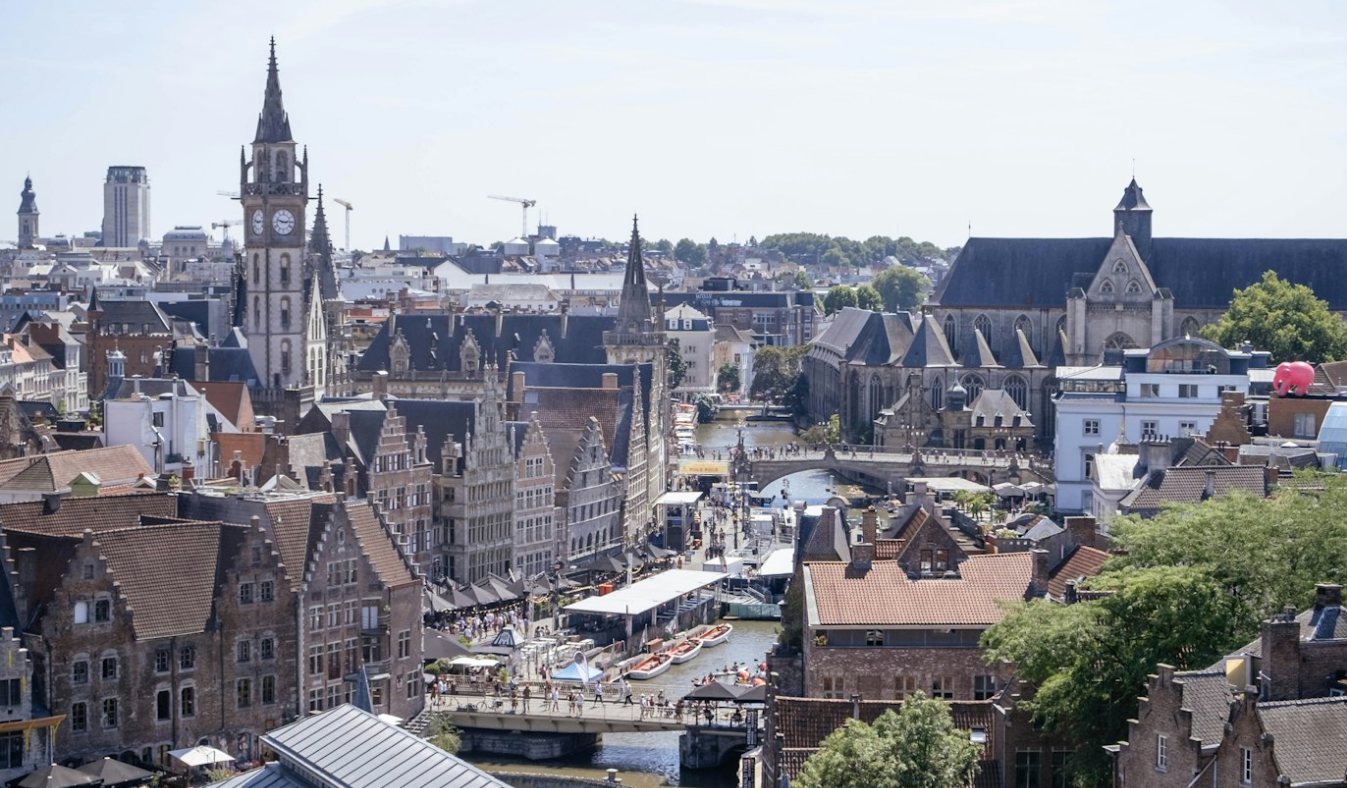 click at bounding box center (673, 393) 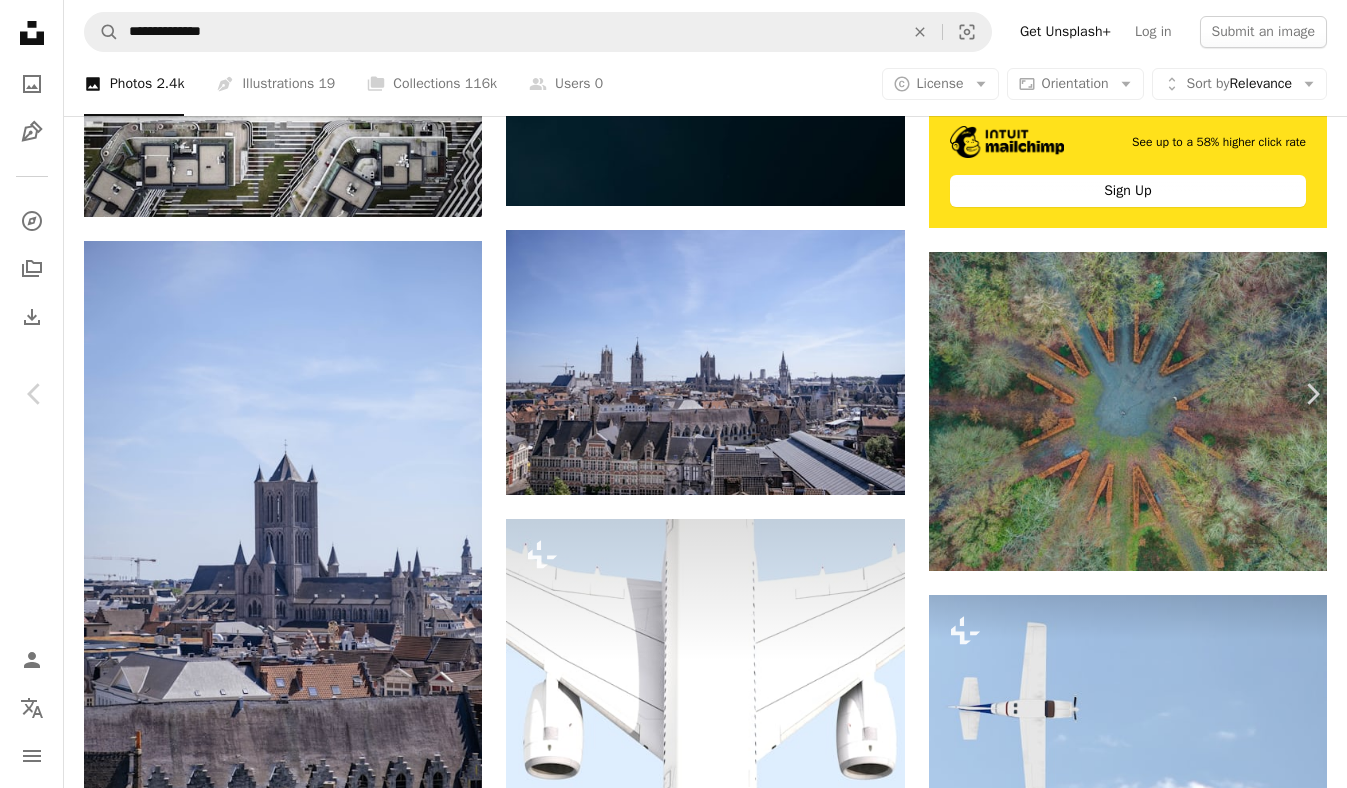 scroll, scrollTop: 88, scrollLeft: 0, axis: vertical 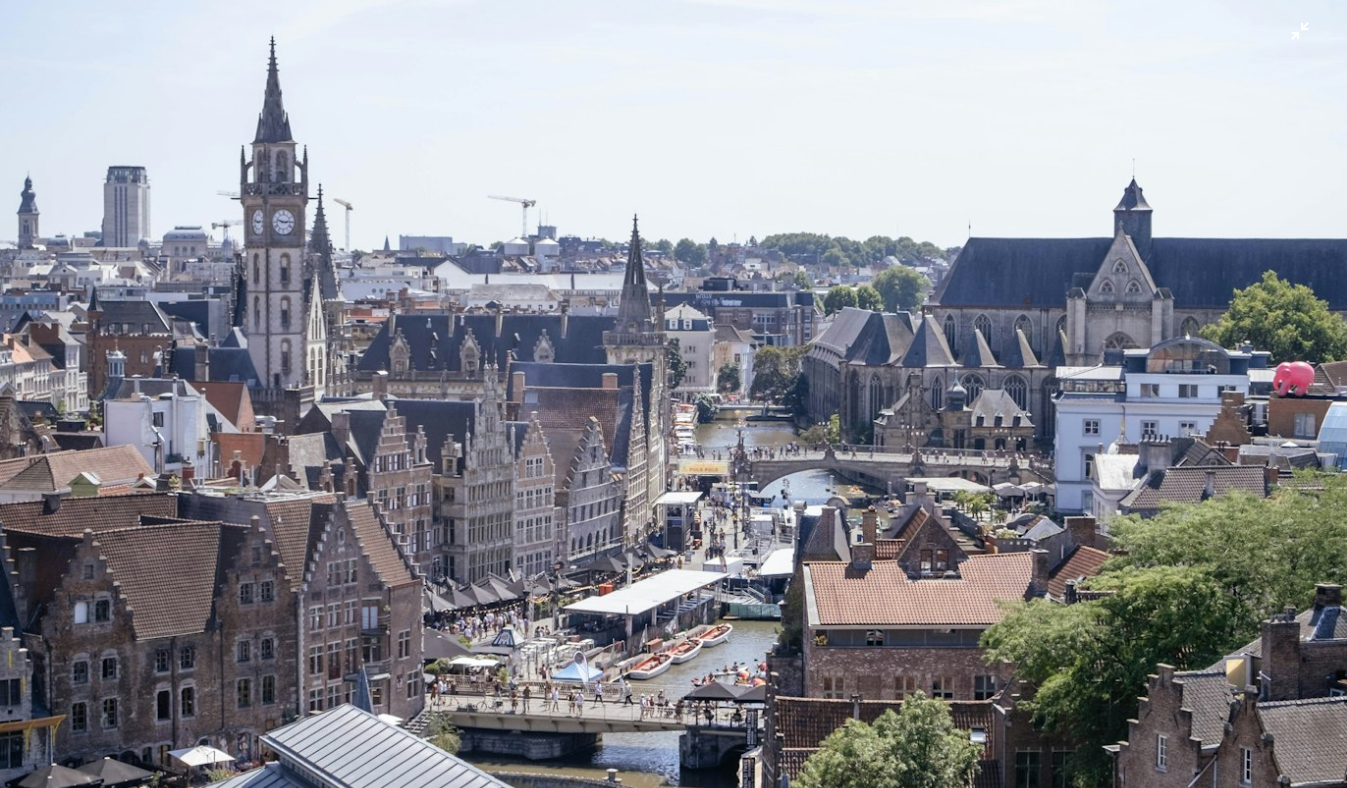 click at bounding box center (673, 393) 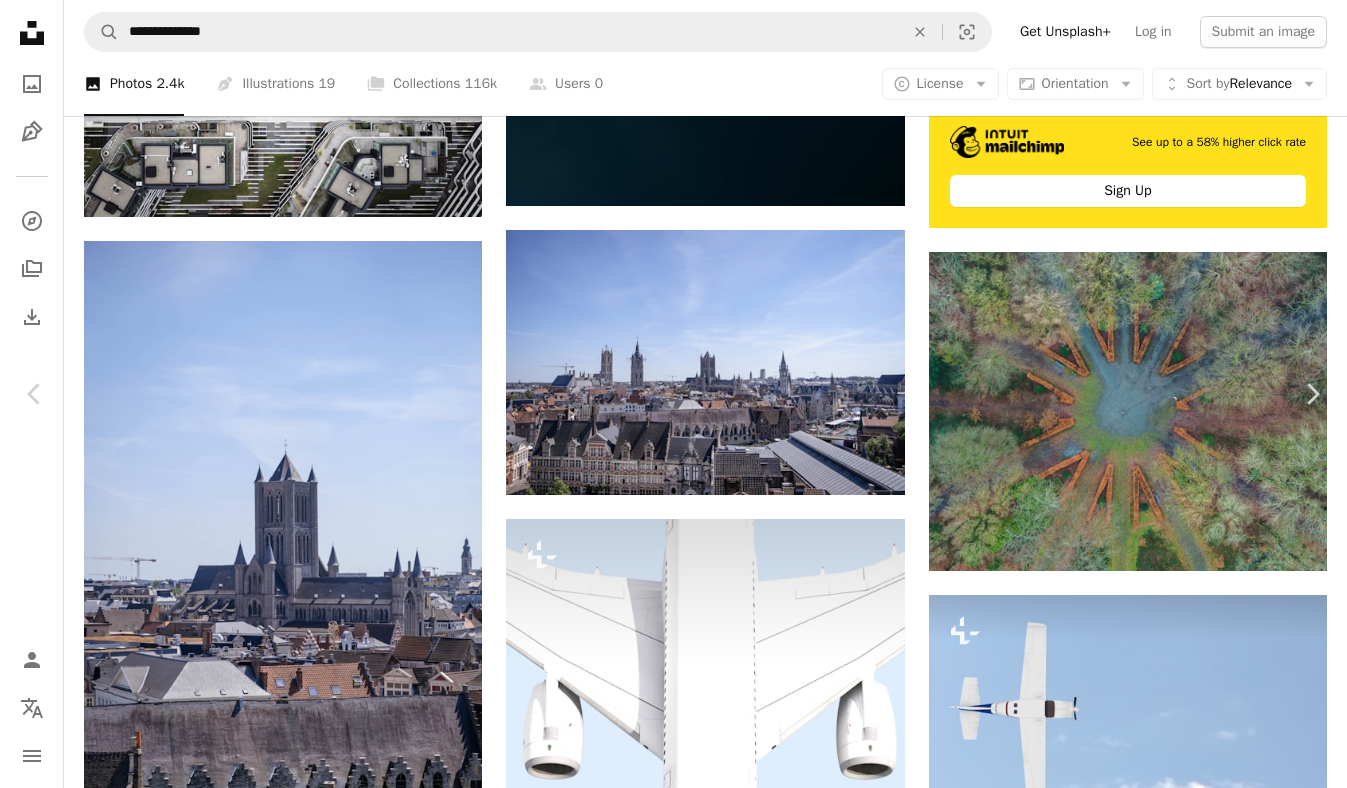 click on "Download free" at bounding box center (1152, 17000) 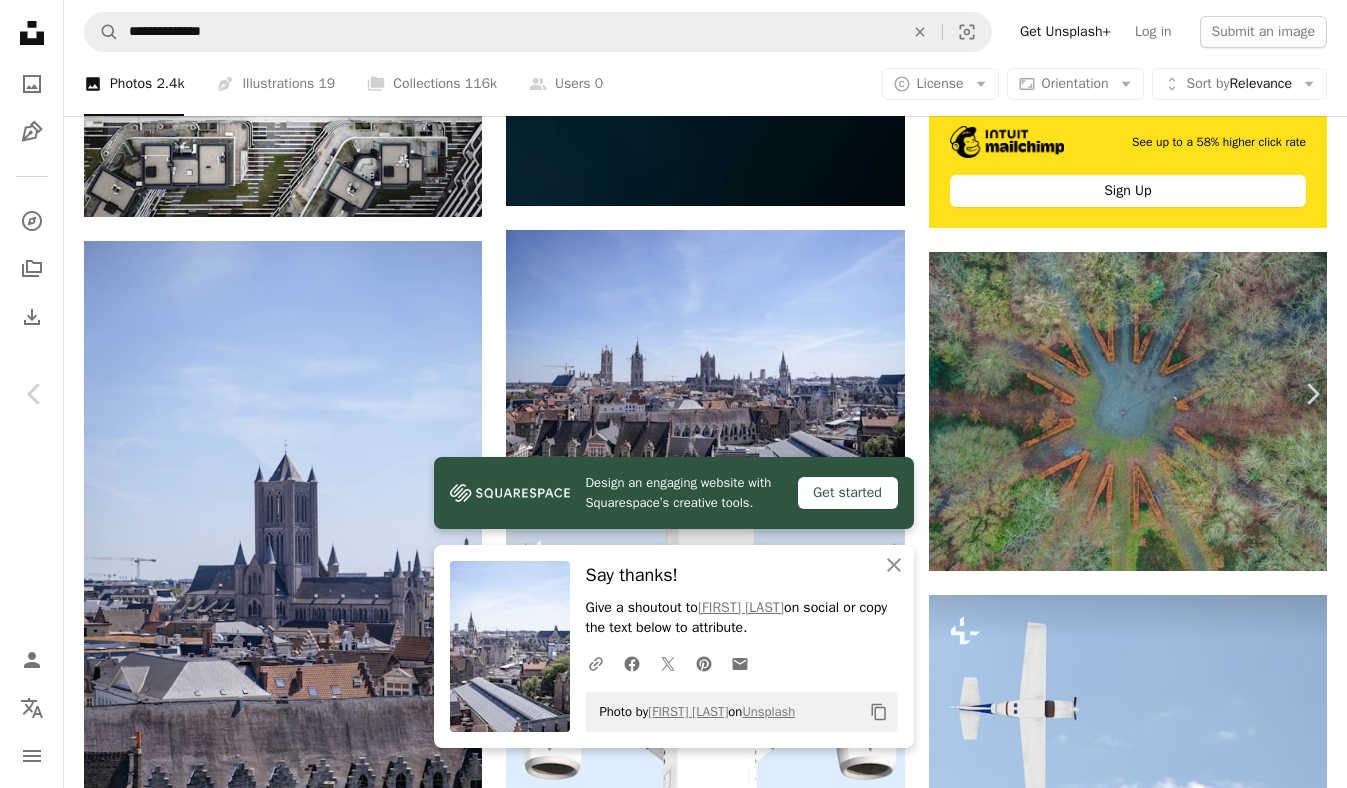 scroll, scrollTop: 86, scrollLeft: 0, axis: vertical 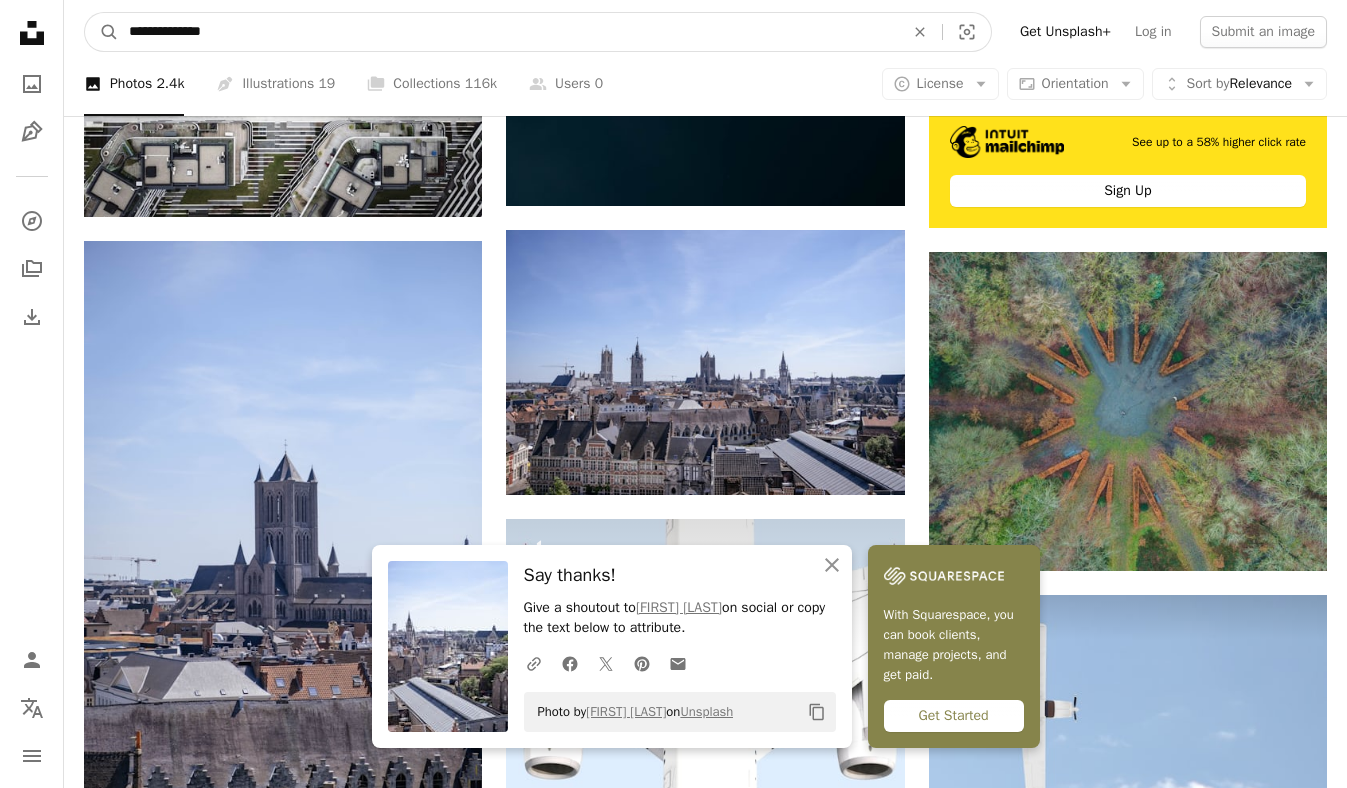 click on "**********" at bounding box center [508, 32] 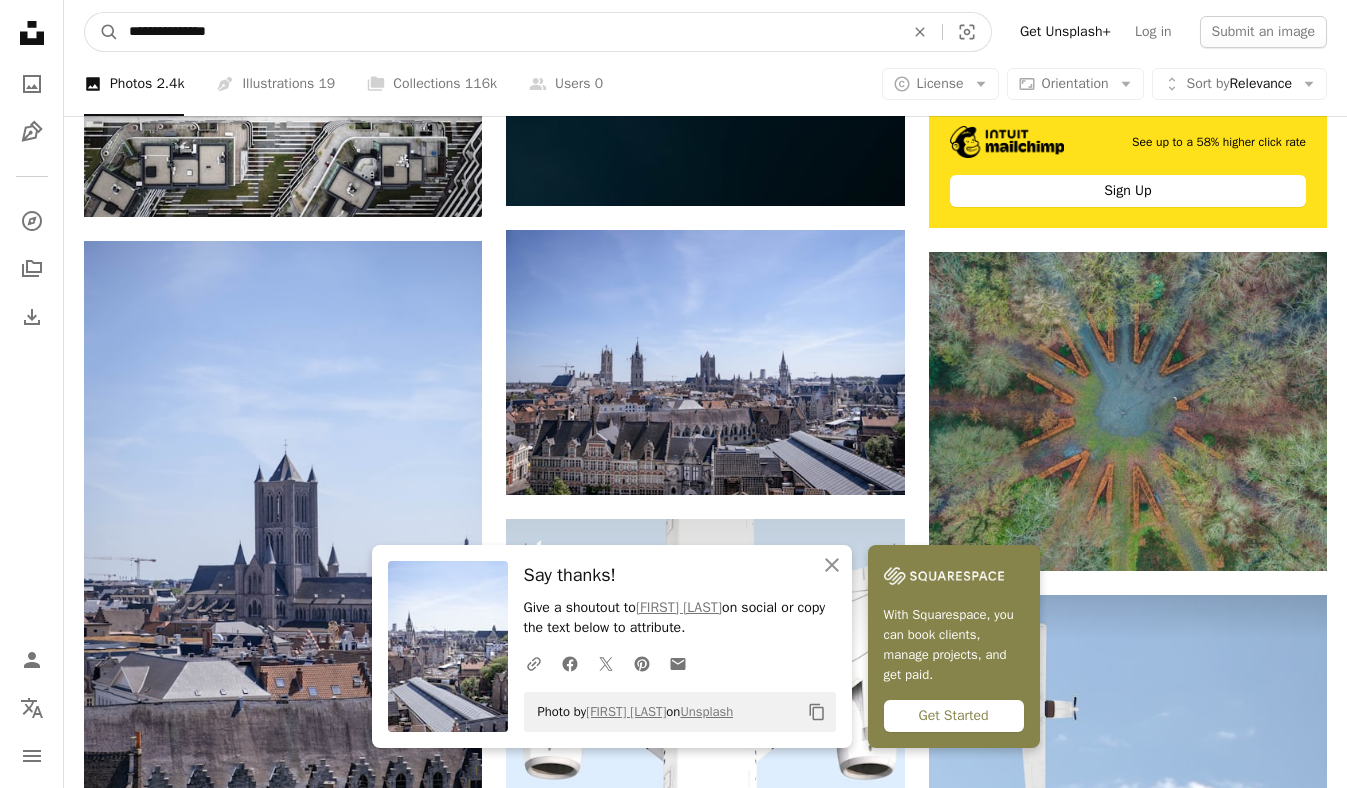 type on "**********" 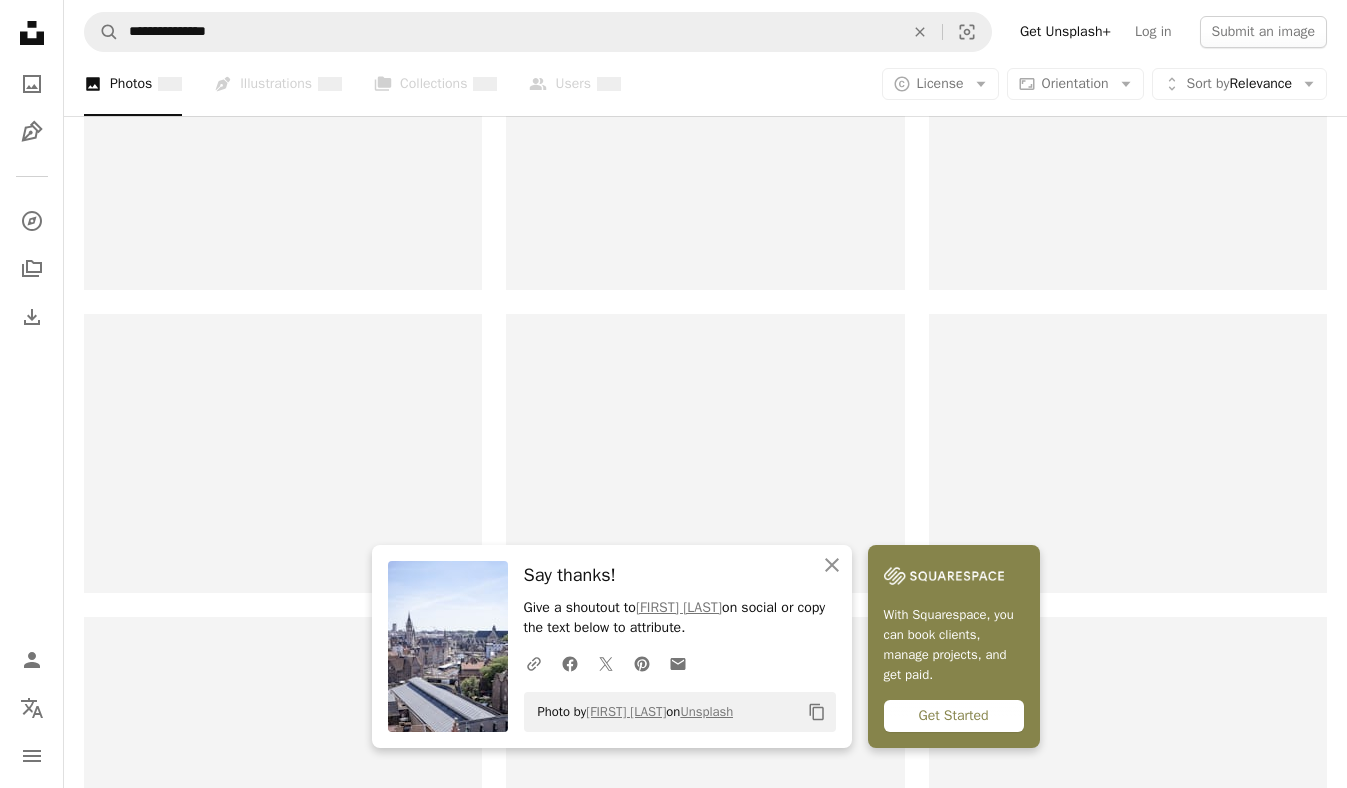 scroll, scrollTop: 0, scrollLeft: 0, axis: both 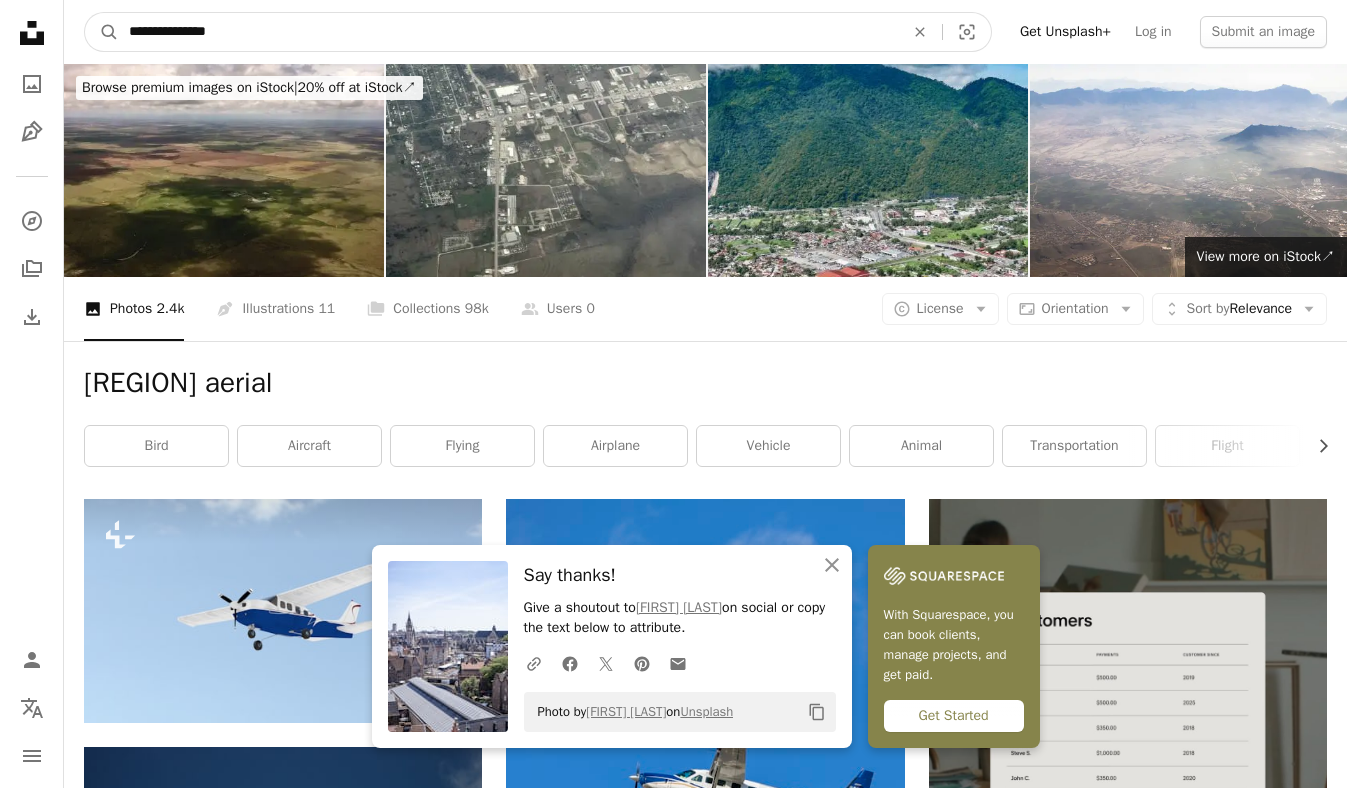 click on "**********" at bounding box center (508, 32) 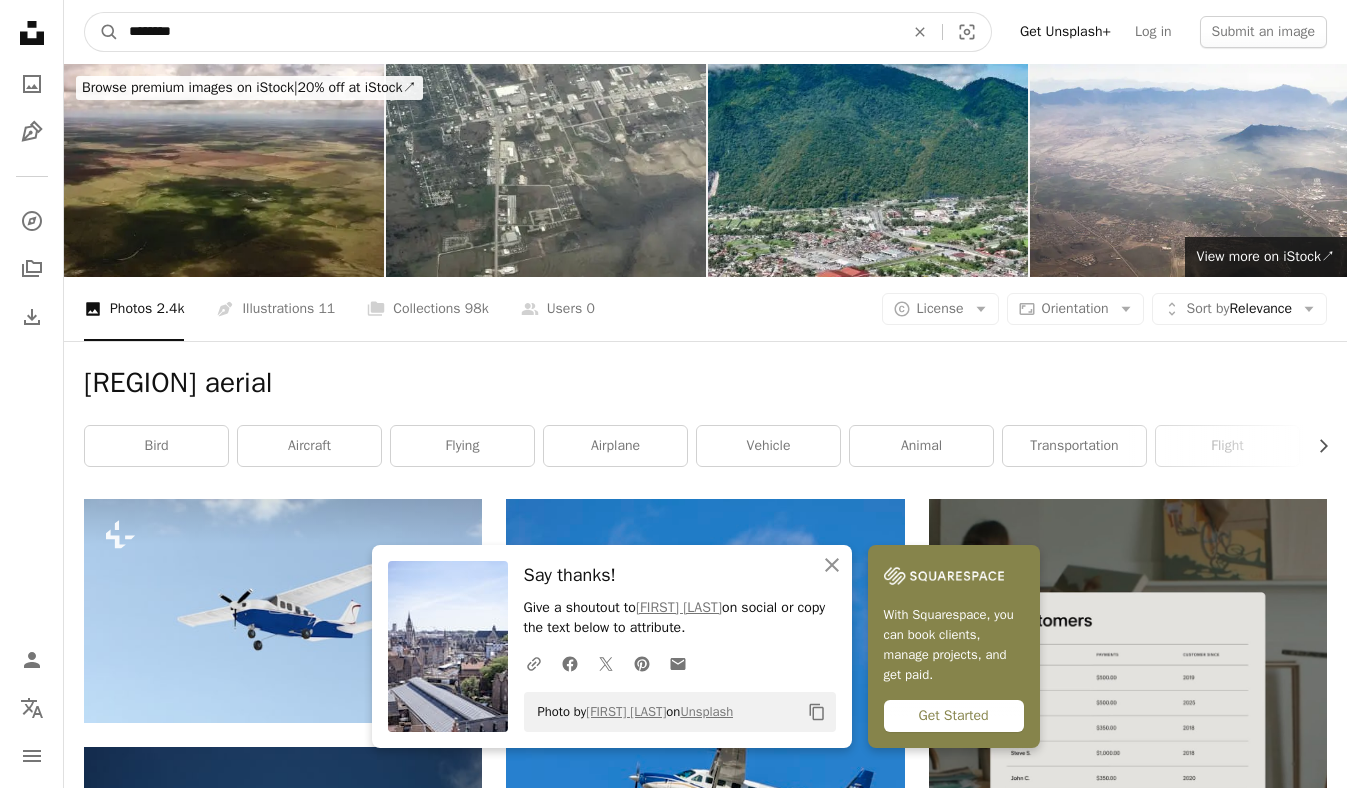 type on "********" 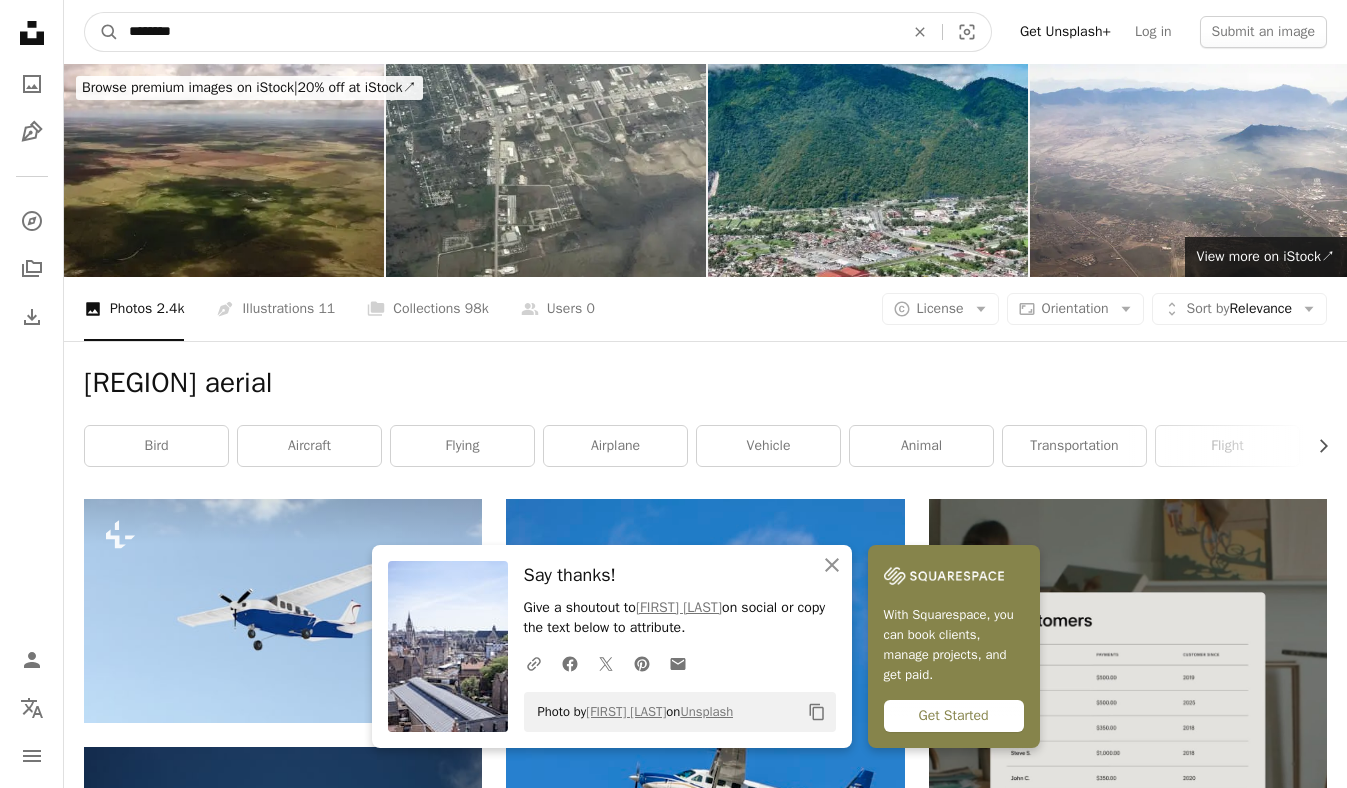 click on "A magnifying glass" at bounding box center (102, 32) 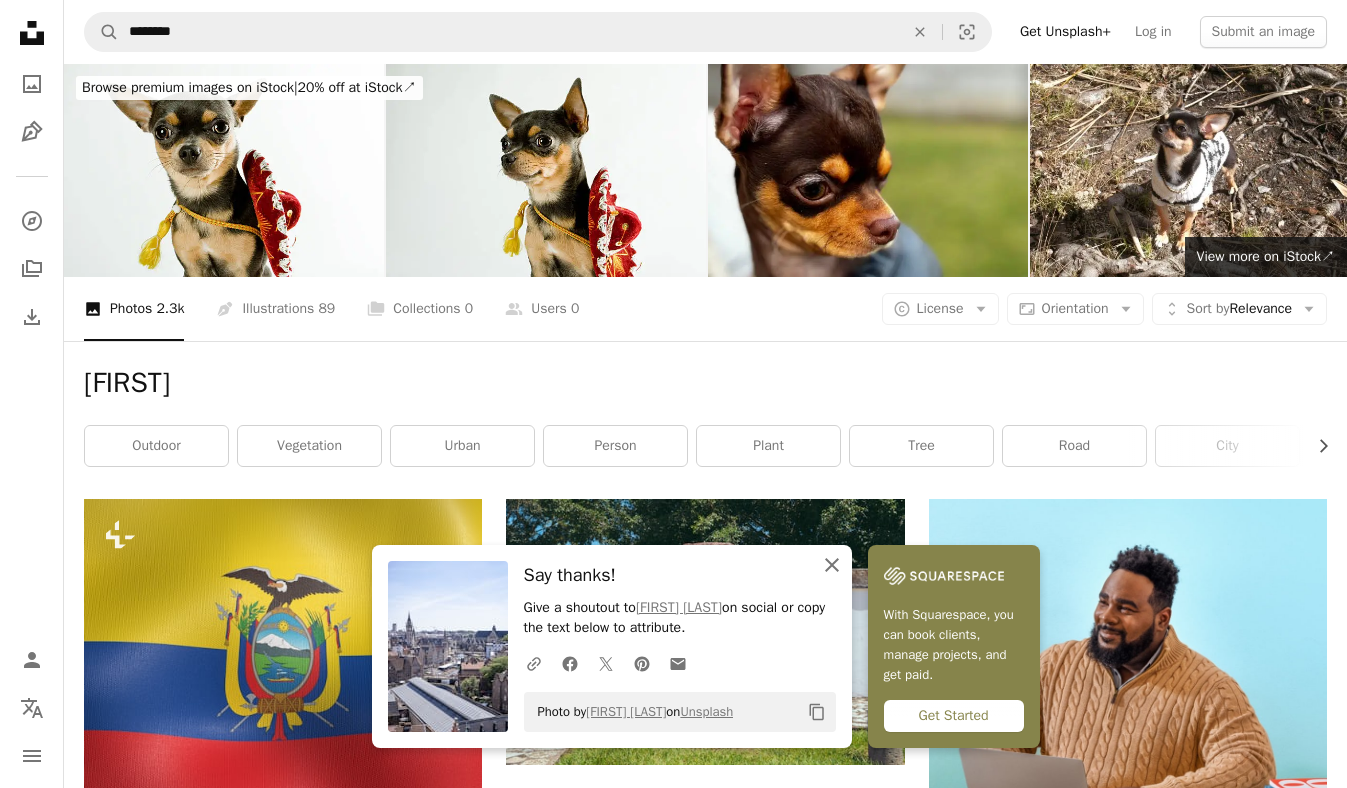 click on "An X shape" 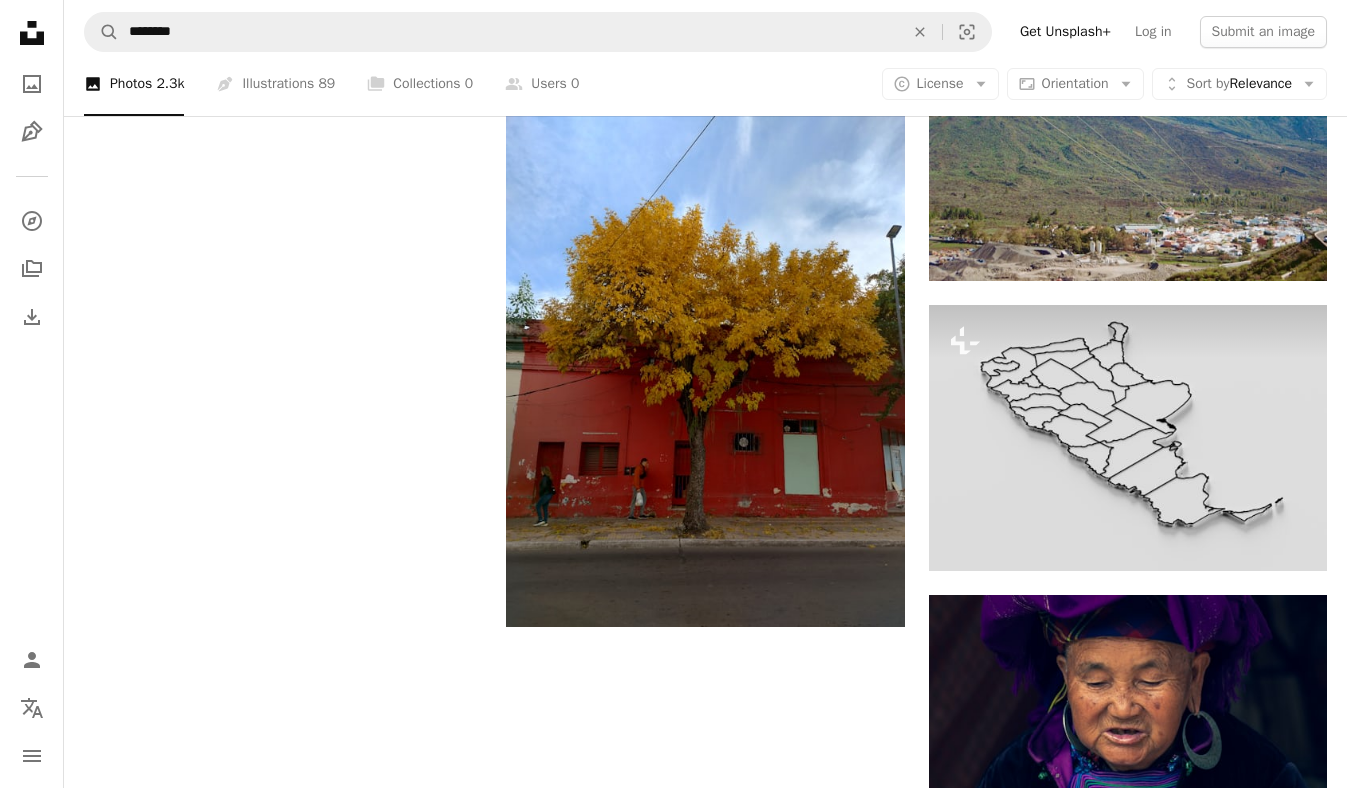 scroll, scrollTop: 2906, scrollLeft: 0, axis: vertical 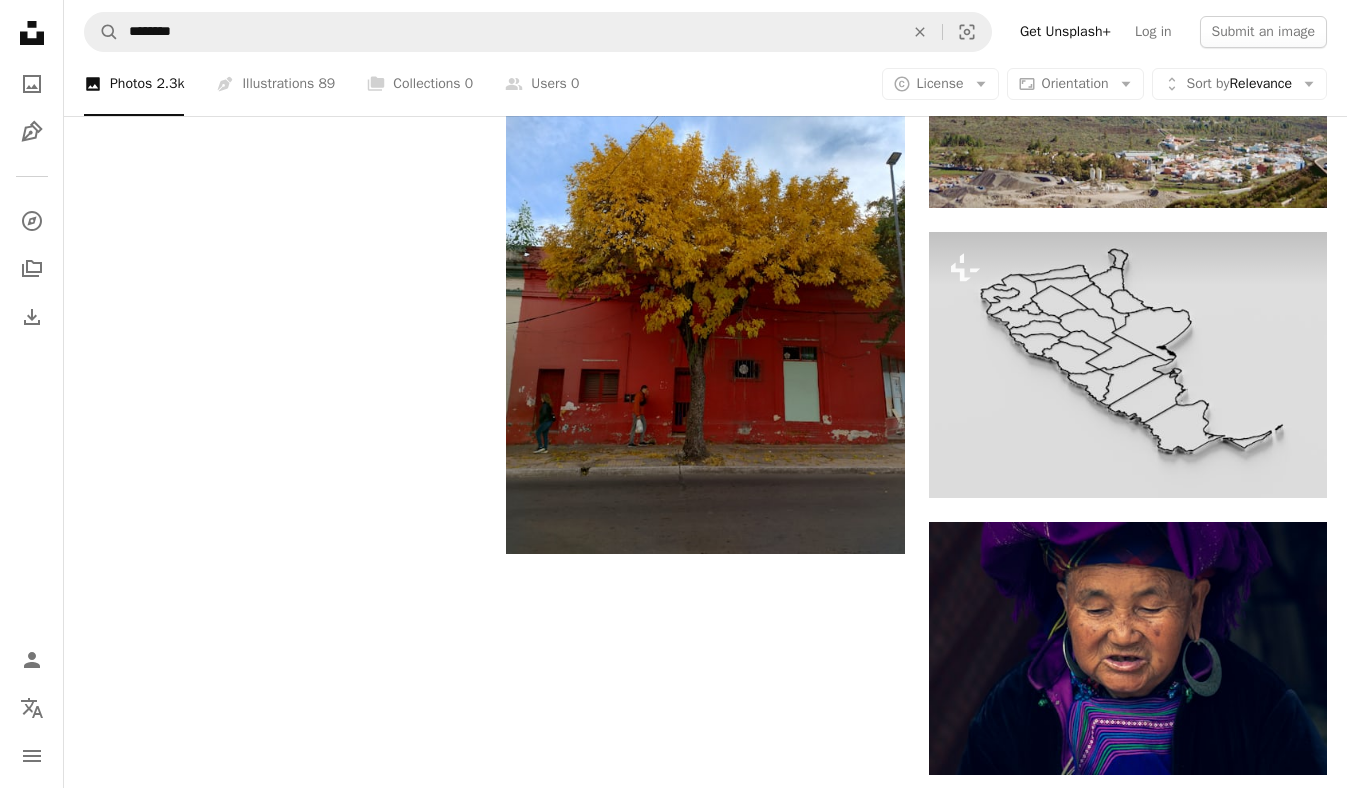 click on "Load more" at bounding box center (705, 855) 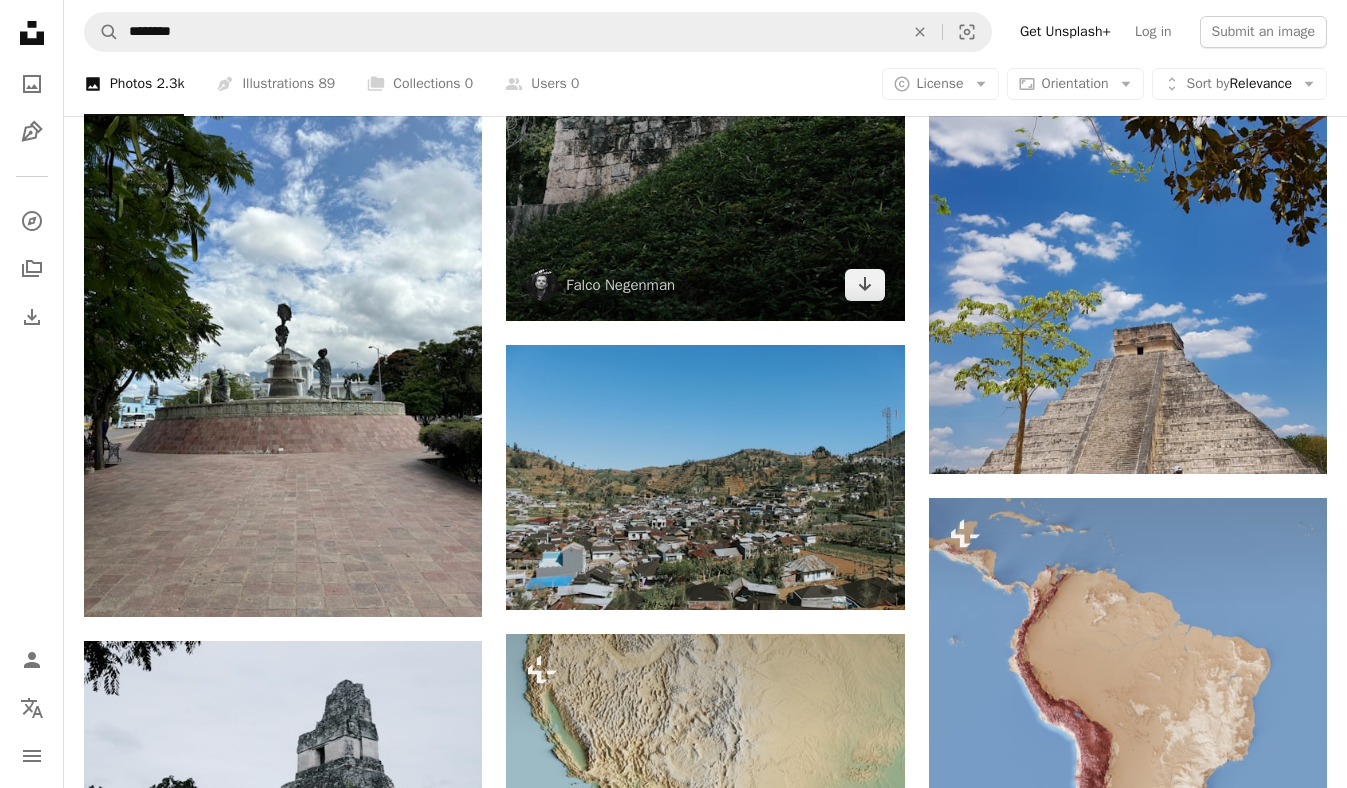 scroll, scrollTop: 3765, scrollLeft: 0, axis: vertical 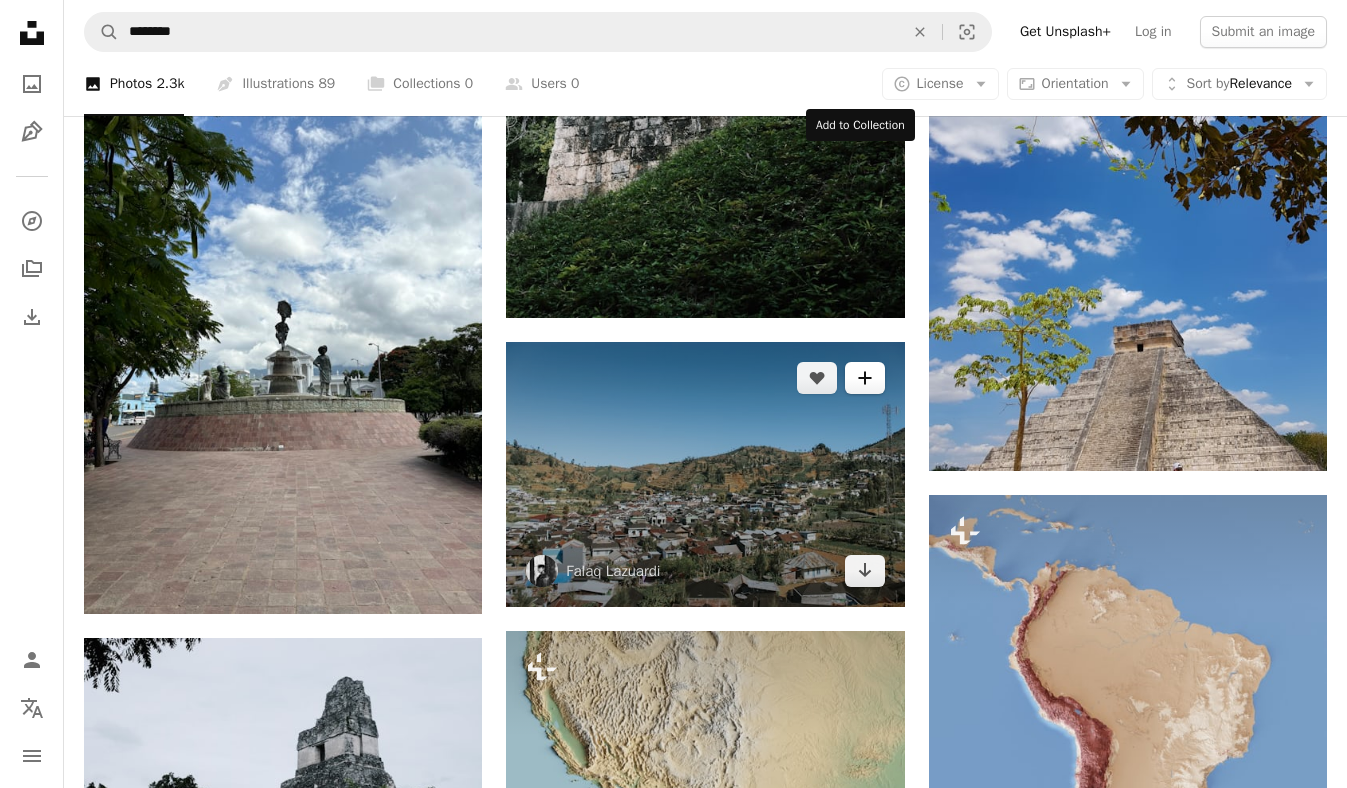 click on "A plus sign" at bounding box center [865, 378] 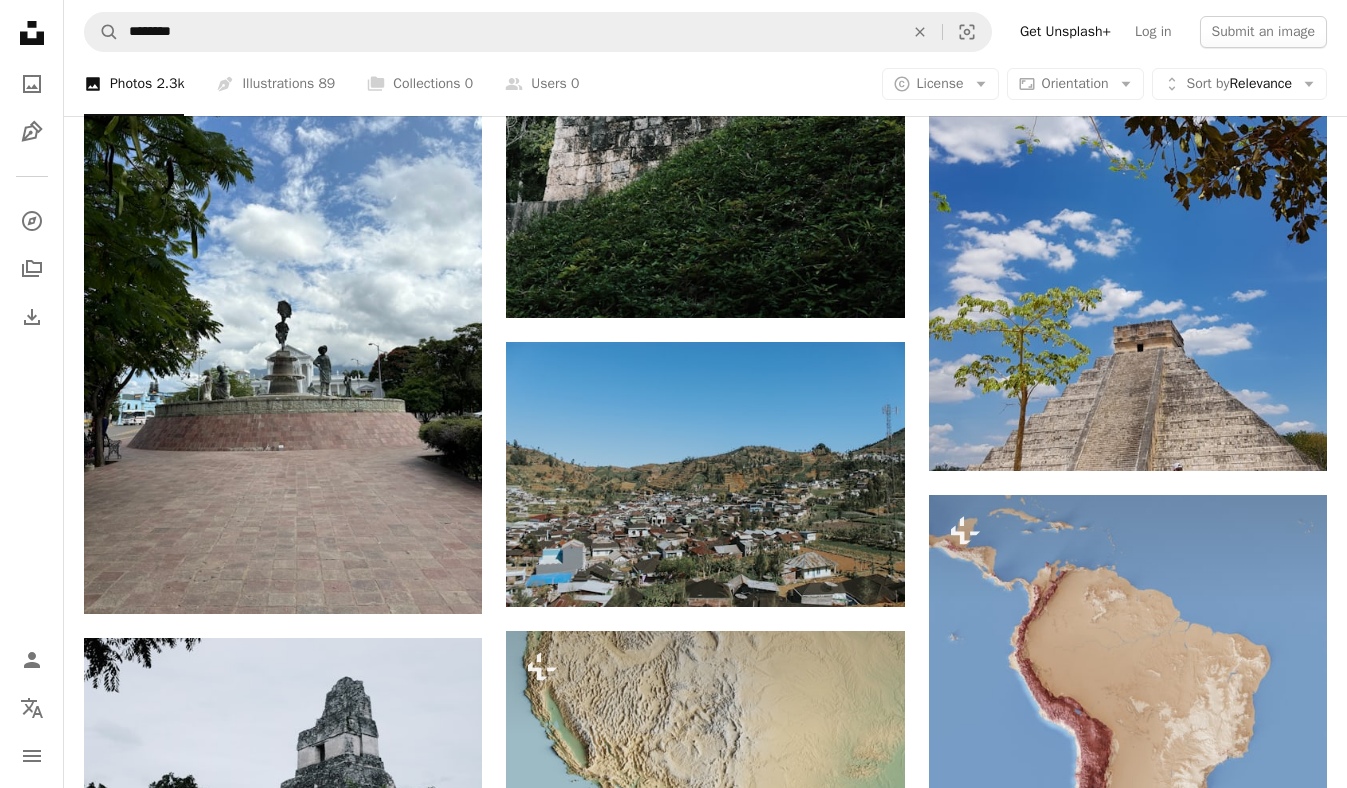 scroll, scrollTop: 53, scrollLeft: 0, axis: vertical 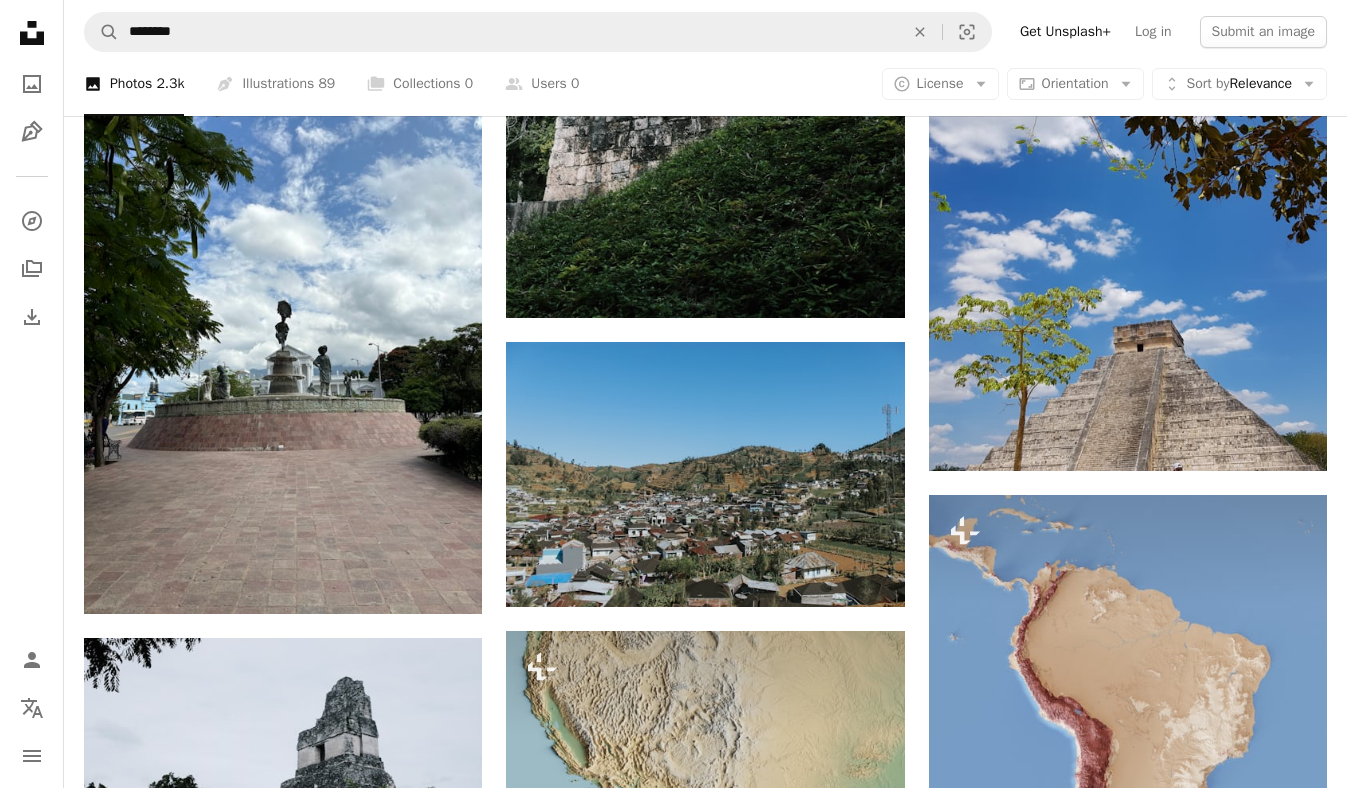click on "Login" at bounding box center (897, 6366) 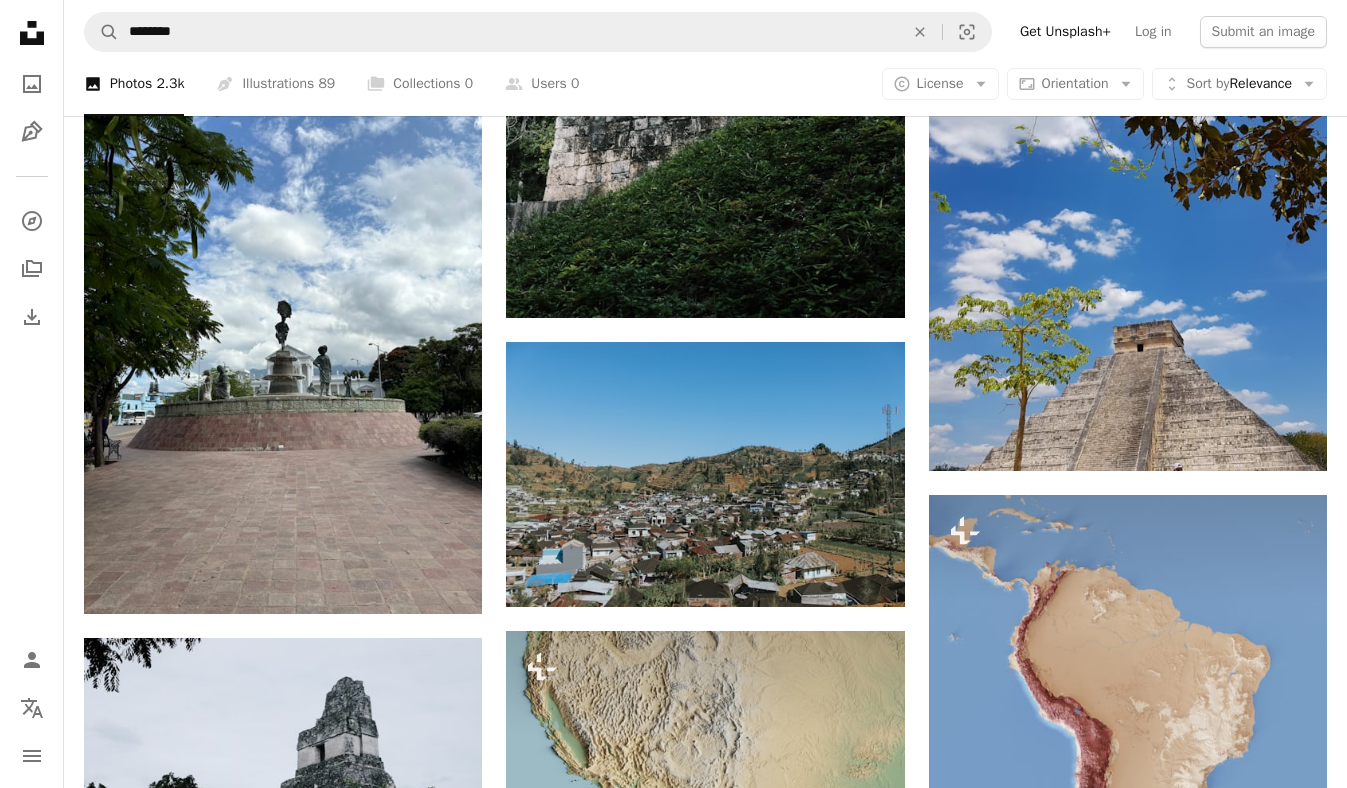scroll, scrollTop: 122, scrollLeft: 0, axis: vertical 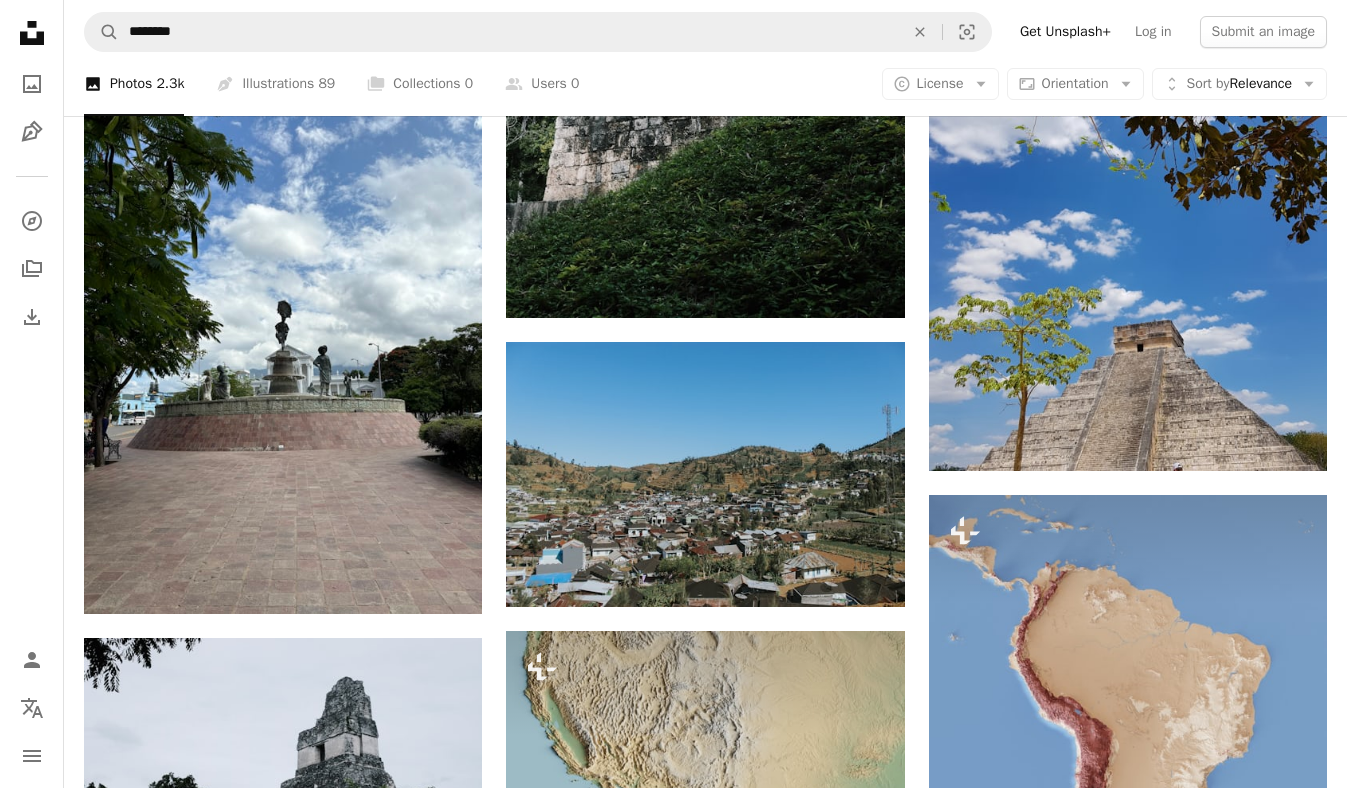 click on "Email" at bounding box center (805, 6599) 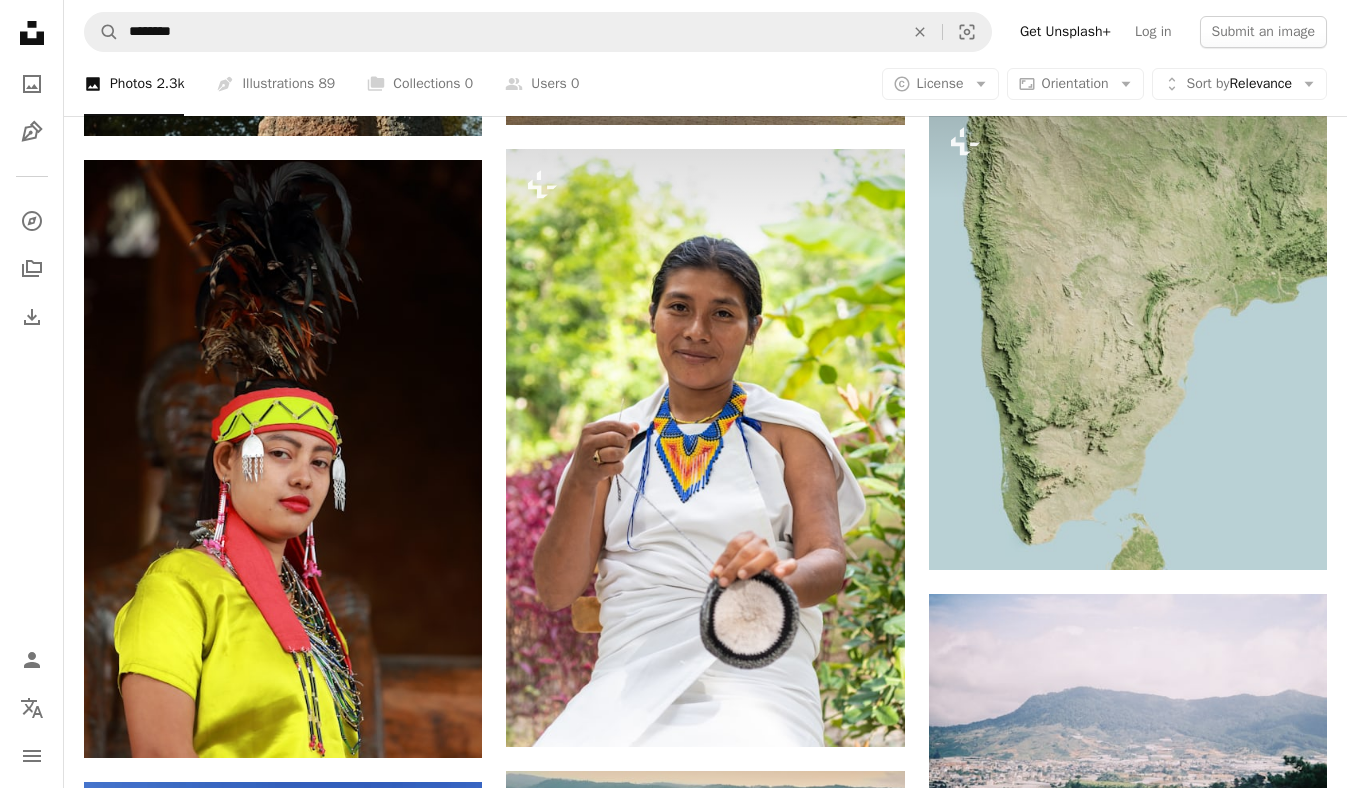 scroll, scrollTop: 9870, scrollLeft: 0, axis: vertical 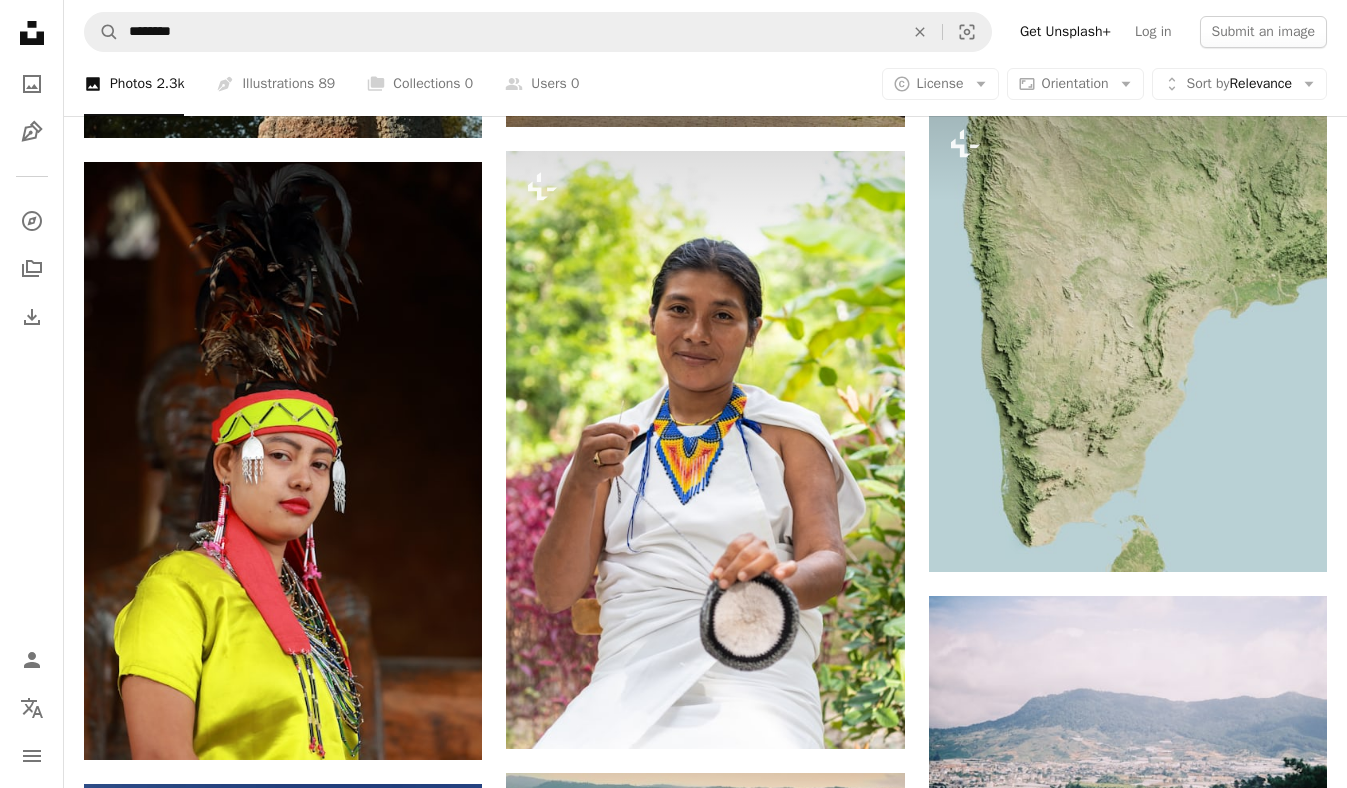 click at bounding box center (283, 933) 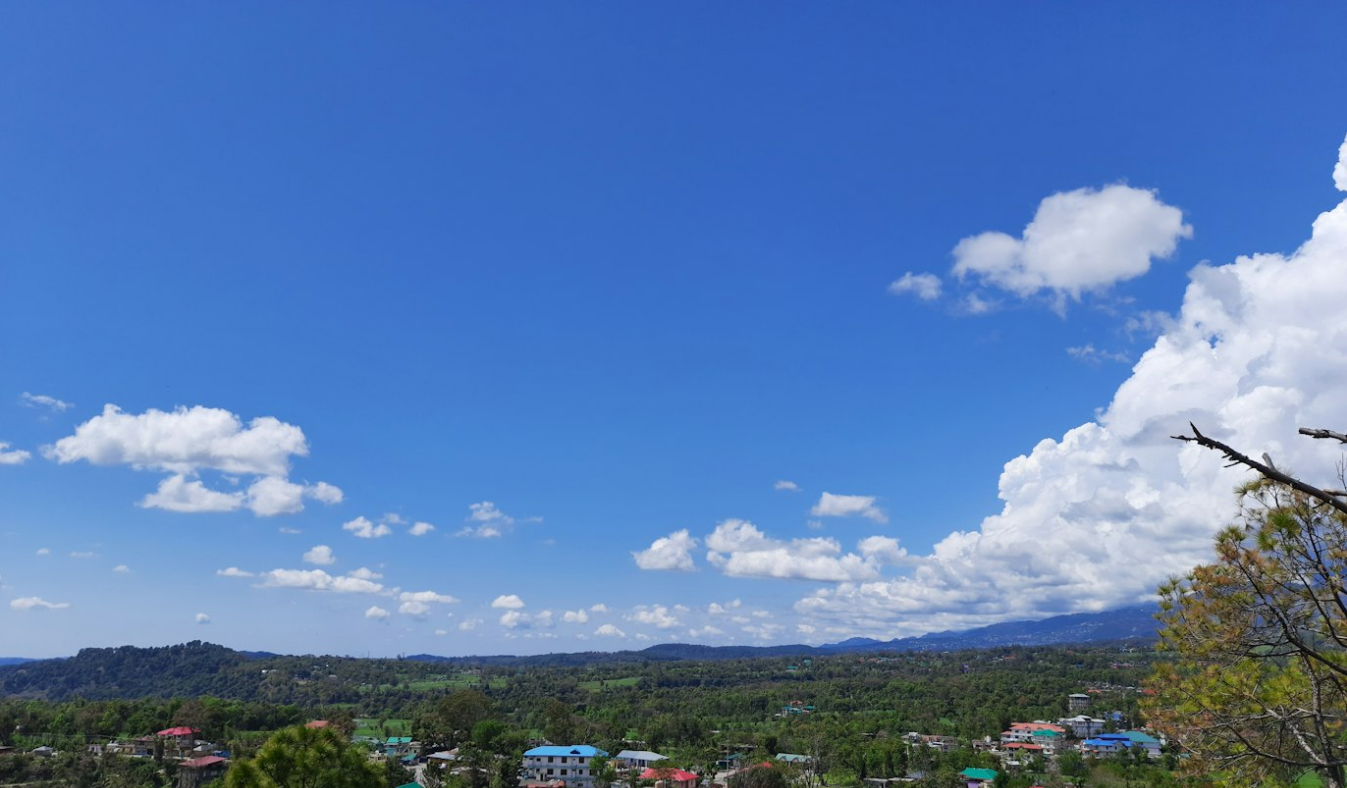 click at bounding box center [673, 505] 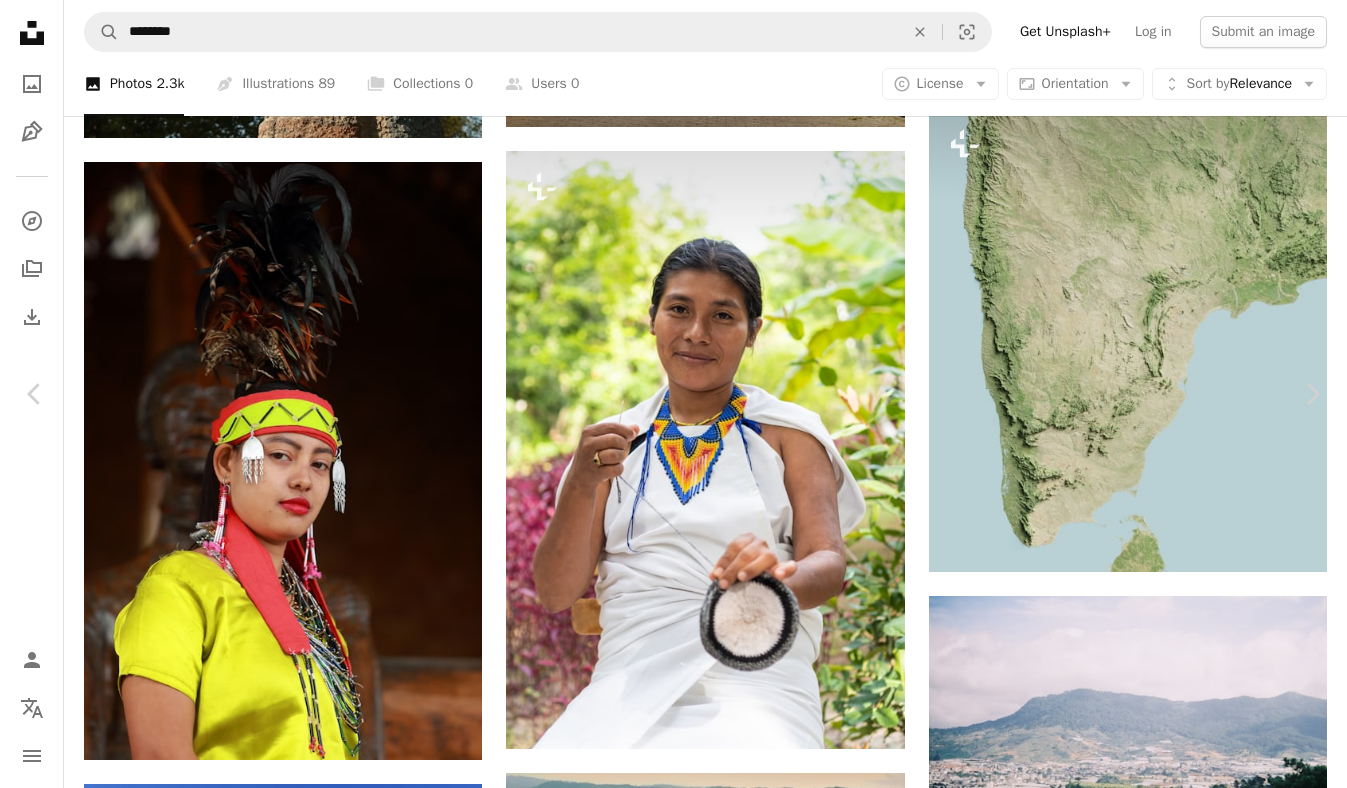 click on "Download free" at bounding box center [1152, 5645] 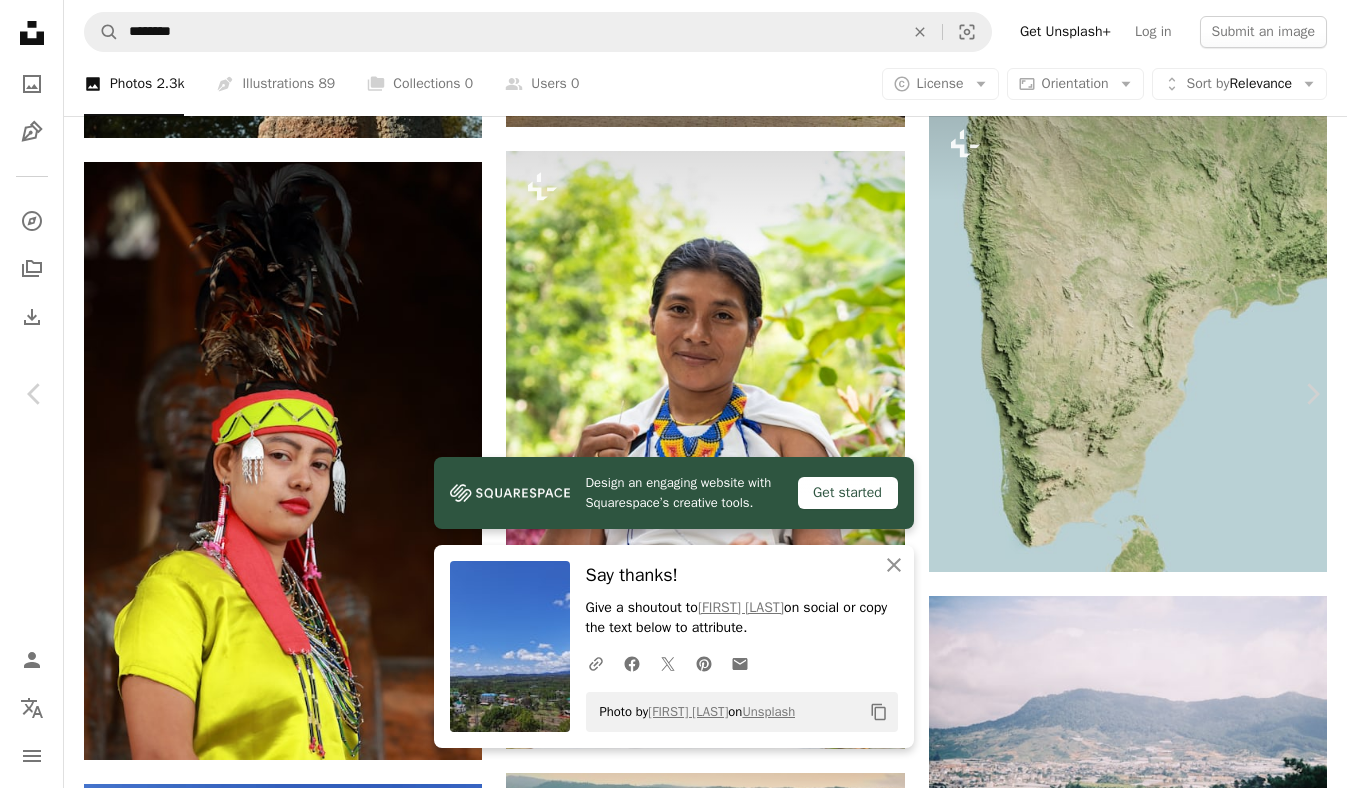 click on "Atsushi Ito Design an engaging website with Squarespace’s creative tools. Get started An X shape Close Say thanks! Give a shoutout to RAJAT KUMAR on social or copy the text below to attribute. A URL sharing icon (chains) Facebook icon X (formerly Twitter) icon Pinterest icon An envelope Photo by RAJAT KUMAR on Unsplash Copy content RAJAT KUMAR gopixelbuzz A heart A plus sign Download free Chevron down Zoom in Views 20,395 Downloads 248 A forward-right arrow Share Info icon Info More Actions A map marker [REGION] Calendar outlined Published on April 1, 2020 Camera samsung, SM-M307F Safety Free to use under the Unsplash License building blue plant cloud scenery weather outdoors countryside mountain range aerial view [REGION] cumulus Backgrounds Browse premium related images on iStock | Save 20% with code UNSPLASH20 View more on iStock ↗ Related images A heart A plus sign Chalita J Arrow pointing down A heart A plus sign Sa LLy Arrow pointing down" at bounding box center (673, 5992) 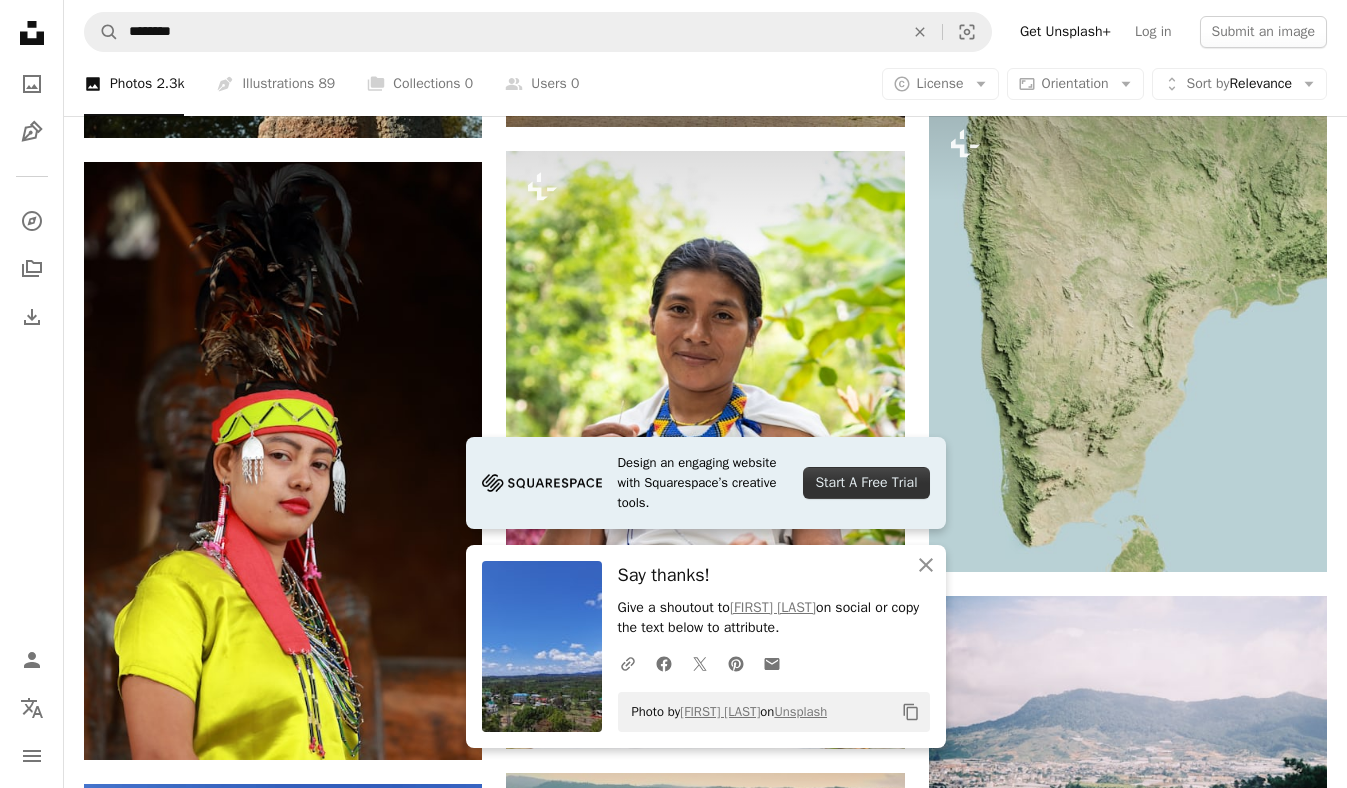 scroll, scrollTop: 9886, scrollLeft: 0, axis: vertical 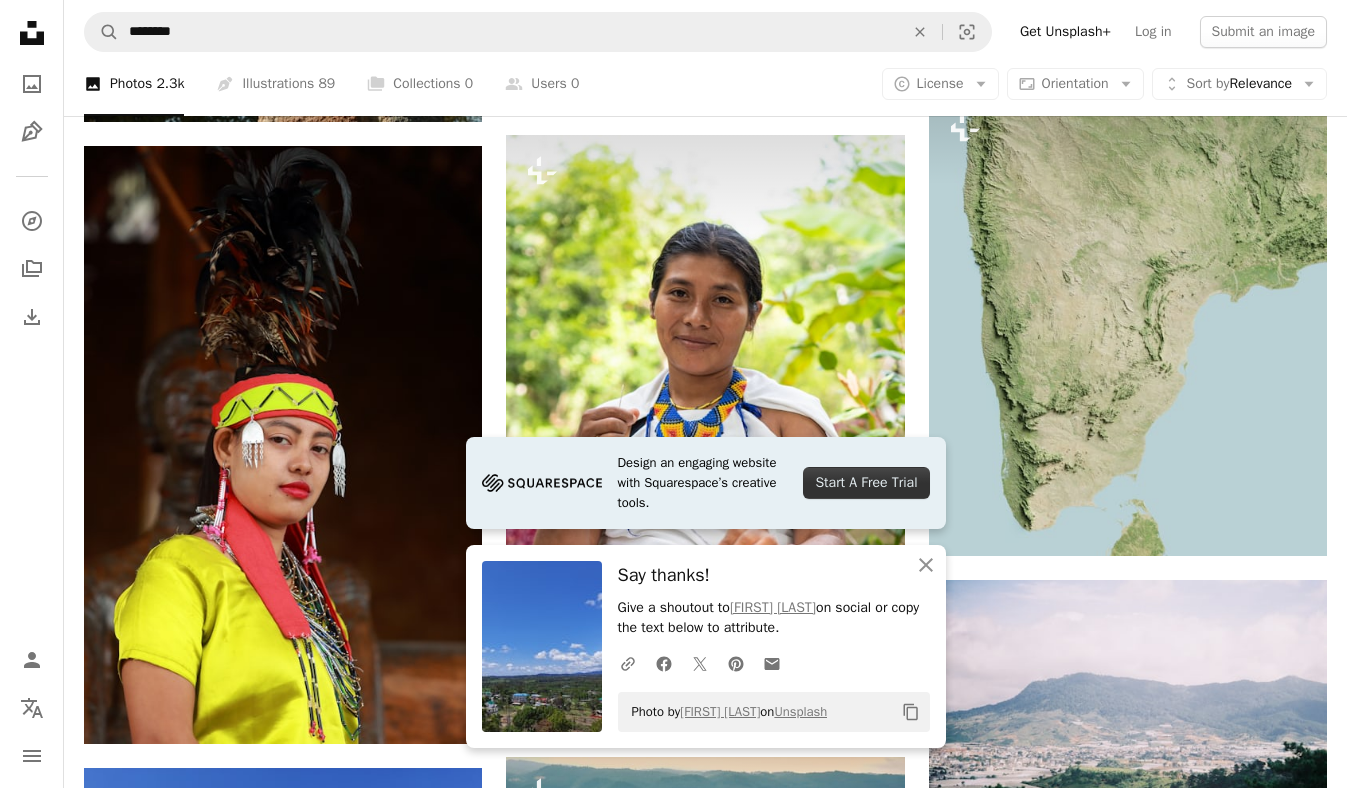 click at bounding box center [283, 1223] 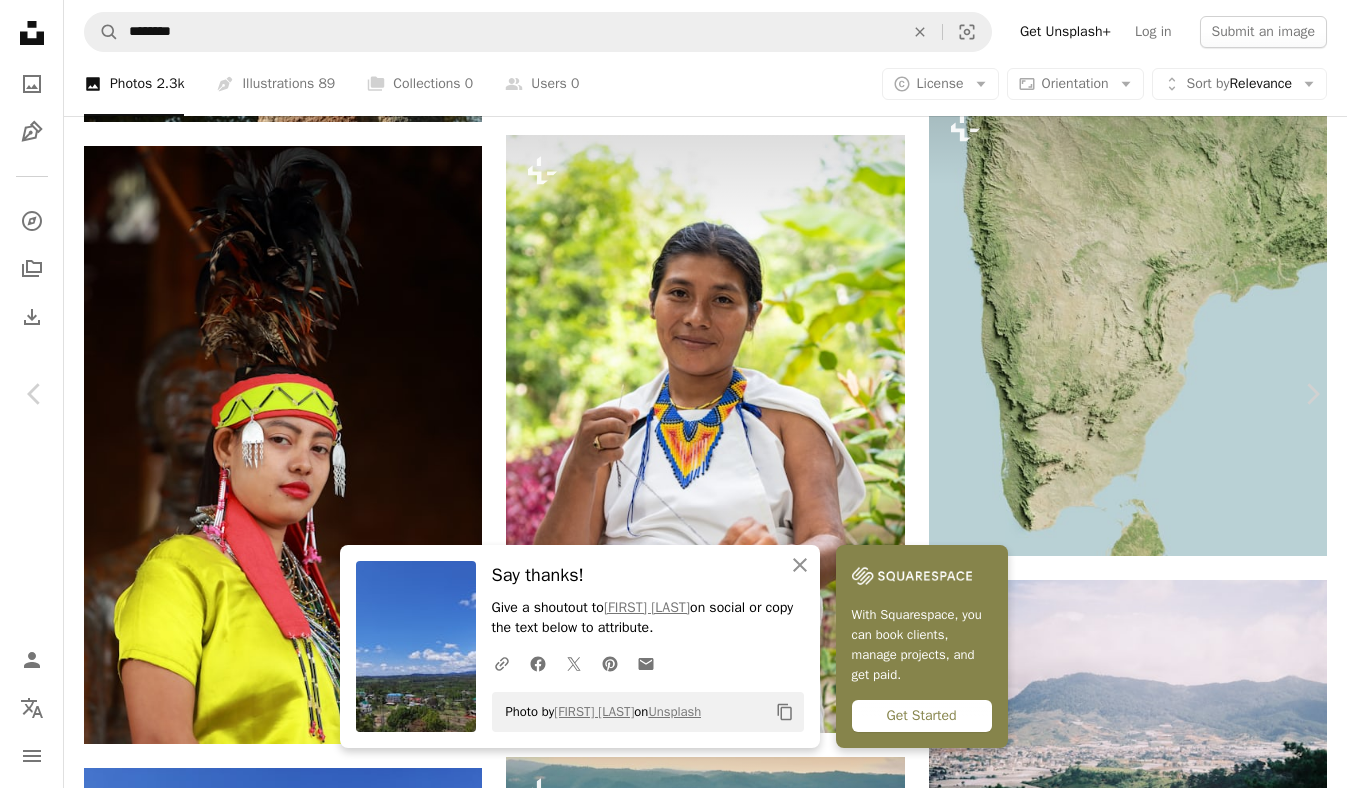 click on "Download free" at bounding box center (1152, 5629) 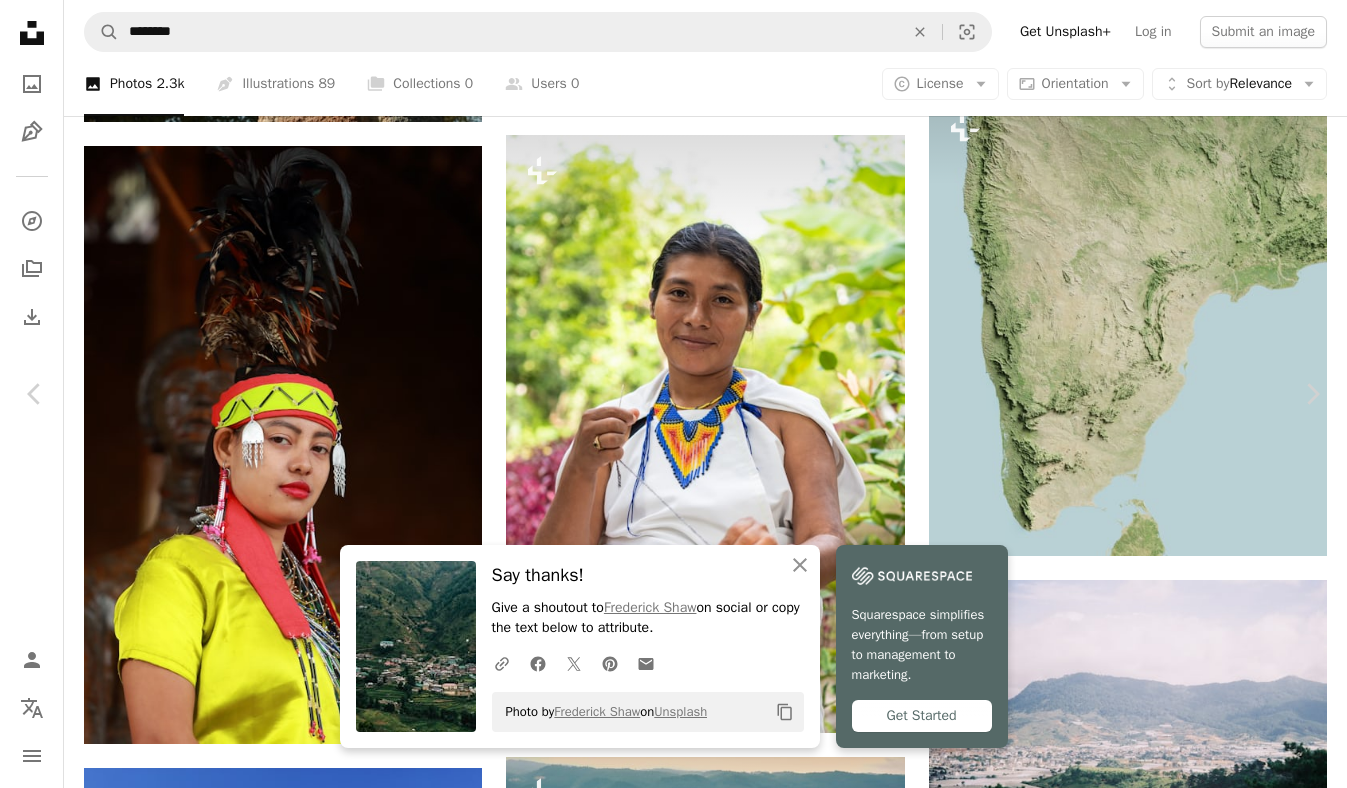 click on "Atsushi Ito Design an engaging website with Squarespace’s creative tools. Get started An X shape Close Say thanks! Give a shoutout to Frederick Shaw on social or copy the text below to attribute. A URL sharing icon (chains) Facebook icon X (formerly Twitter) icon Pinterest icon An envelope Photo by Frederick Shaw on Unsplash Copy content Frederick Shaw Available for hire A checkmark inside of a circle A heart A plus sign Download free Chevron down Zoom in Views 392,284 Downloads 5,622 A forward-right arrow Share Info icon Info More Actions Calendar outlined Published on September 14, 2023 Camera FUJIFILM, X-H2S Safety Free to use under the Unsplash License building village outdoors countryside aerial view rural Free pictures Browse premium related images on iStock | Save 20% with code UNSPLASH20 View more on iStock ↗ Related images A heart A plus sign Frederick Shaw Available for hire A checkmark inside of a circle Arrow pointing down A heart Khanh Do" at bounding box center [673, 5976] 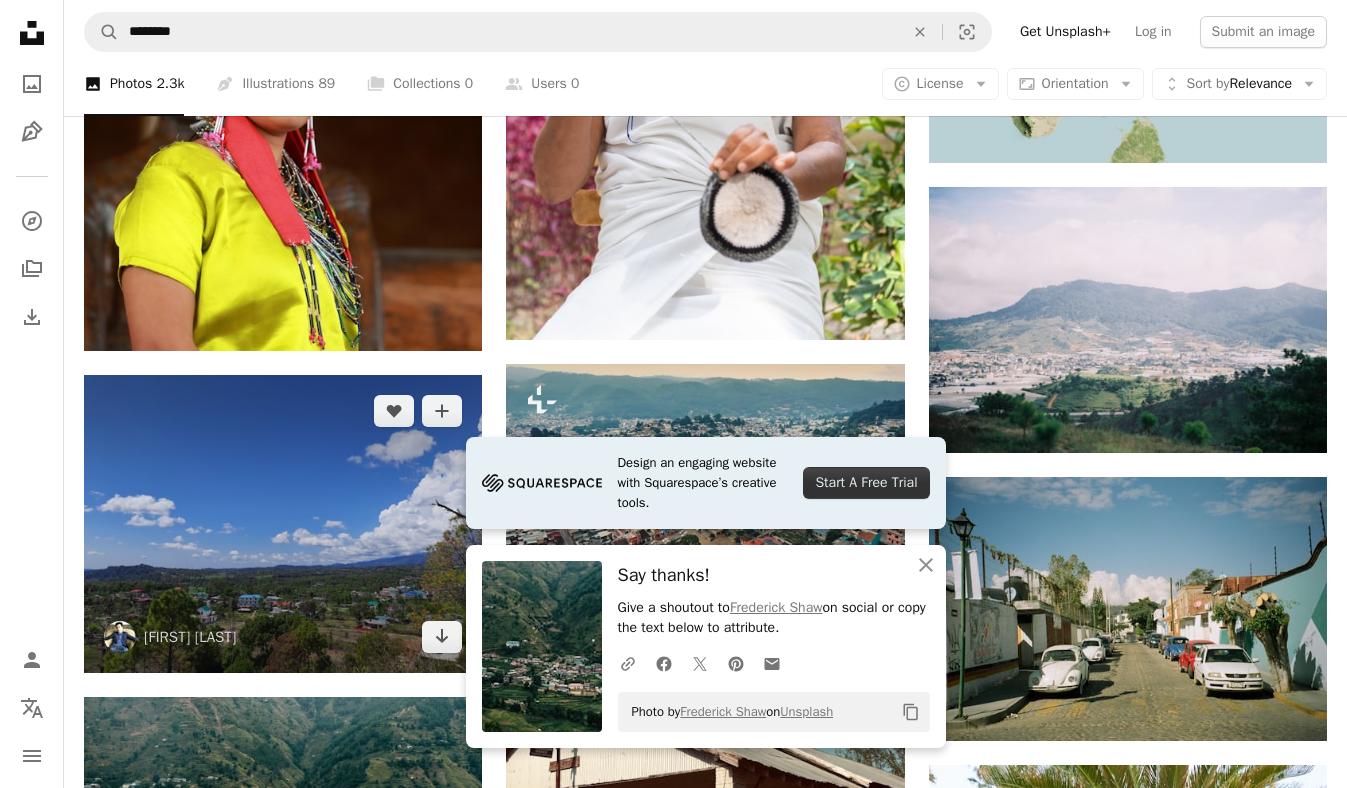 scroll, scrollTop: 10270, scrollLeft: 0, axis: vertical 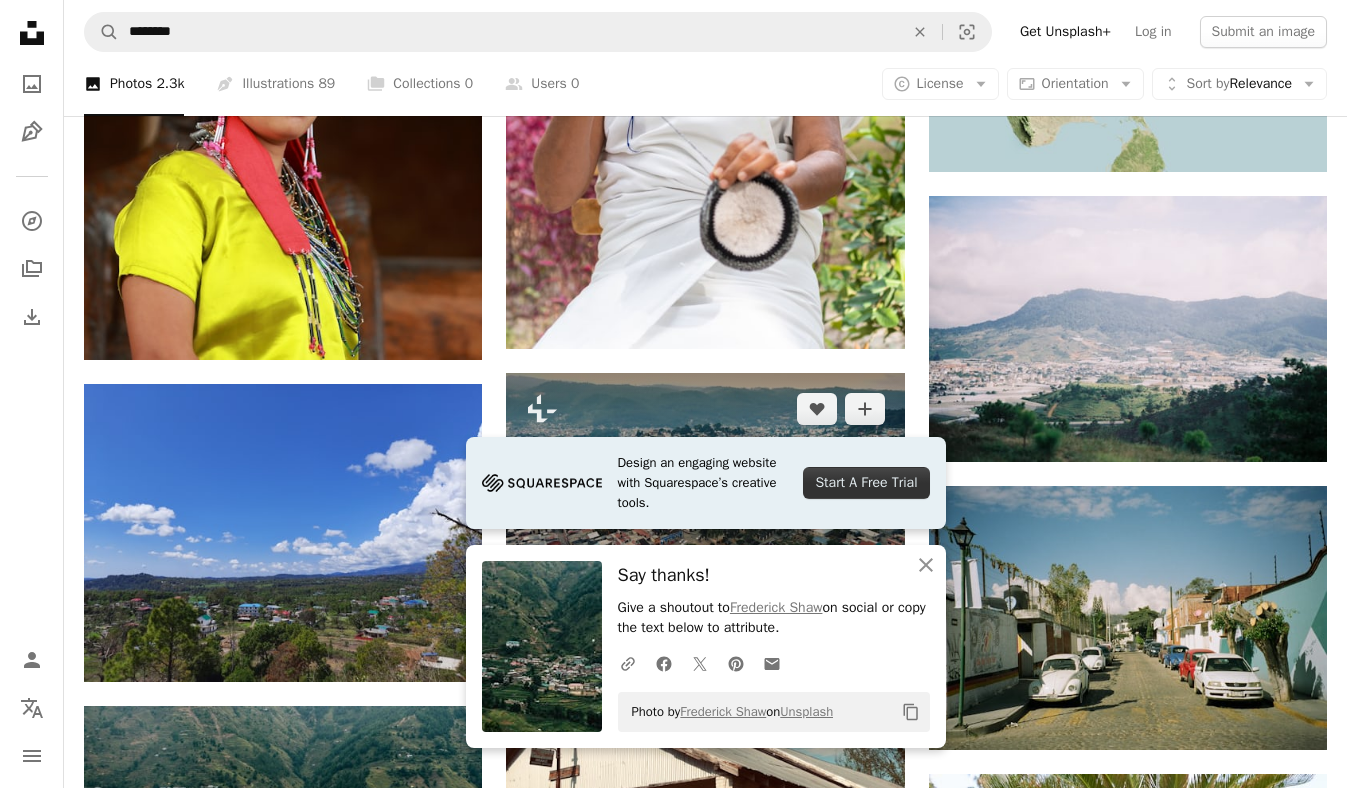 click at bounding box center [705, 485] 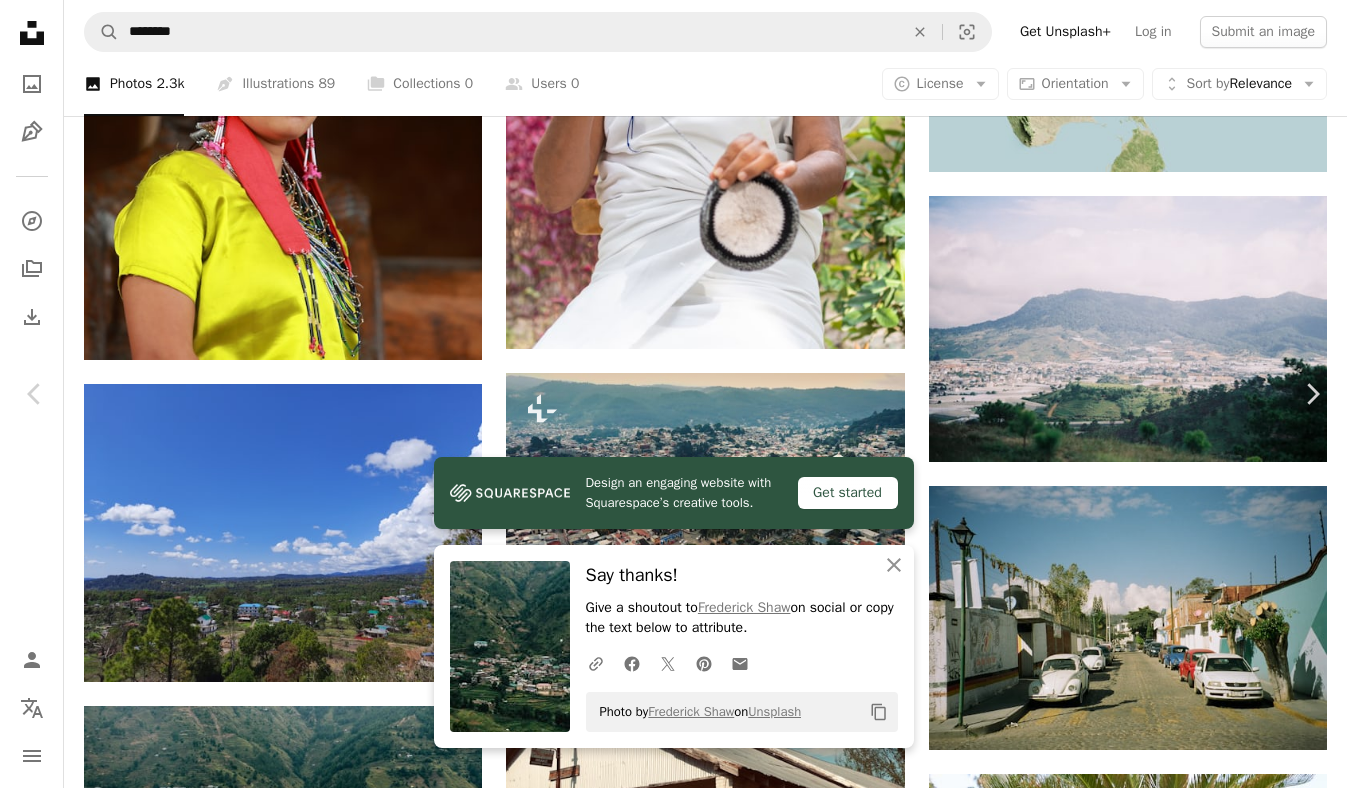 click on "Atsushi Ito Design an engaging website with Squarespace’s creative tools. Get started An X shape Close Say thanks! Give a shoutout to Frederick Shaw on social or copy the text below to attribute. A URL sharing icon (chains) Facebook icon X (formerly Twitter) icon Pinterest icon An envelope Photo by Frederick Shaw on Unsplash Copy content Getty Images For Unsplash+ A heart A plus sign A lock Download Zoom in A forward-right arrow Share More Actions Calendar outlined Published on October 19, 2023 Safety Licensed under the Unsplash+ License travel architecture photography church street cityscape outdoors old city street horizontal aerial view latin america color image no people famous place [REGION] built structure downtown district Backgrounds Related images Plus sign for Unsplash+ A heart A plus sign Getty Images For Unsplash+ A lock Download Plus sign for Unsplash+ A heart A plus sign Getty Images For Unsplash+ A lock Download Plus sign for Unsplash+ A heart For" at bounding box center [673, 5591] 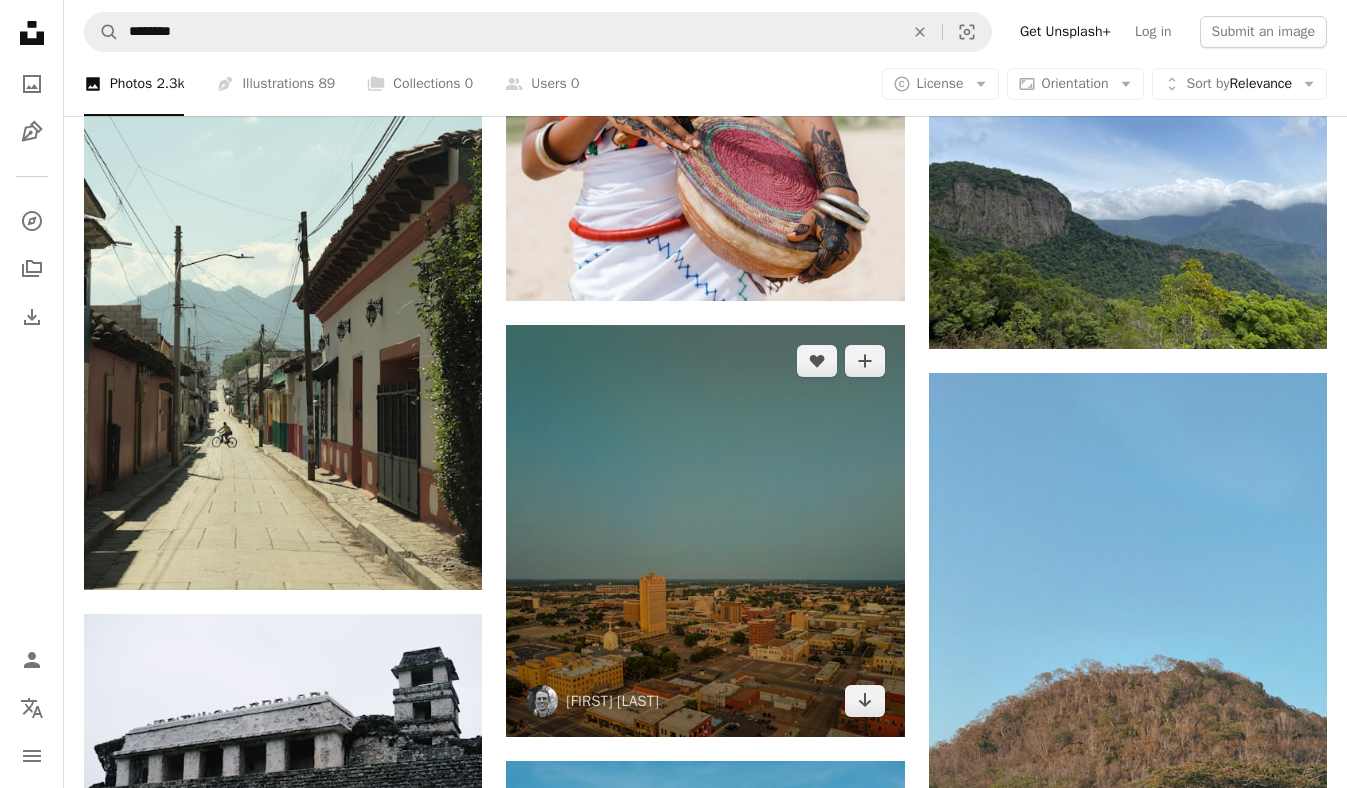 scroll, scrollTop: 12805, scrollLeft: 0, axis: vertical 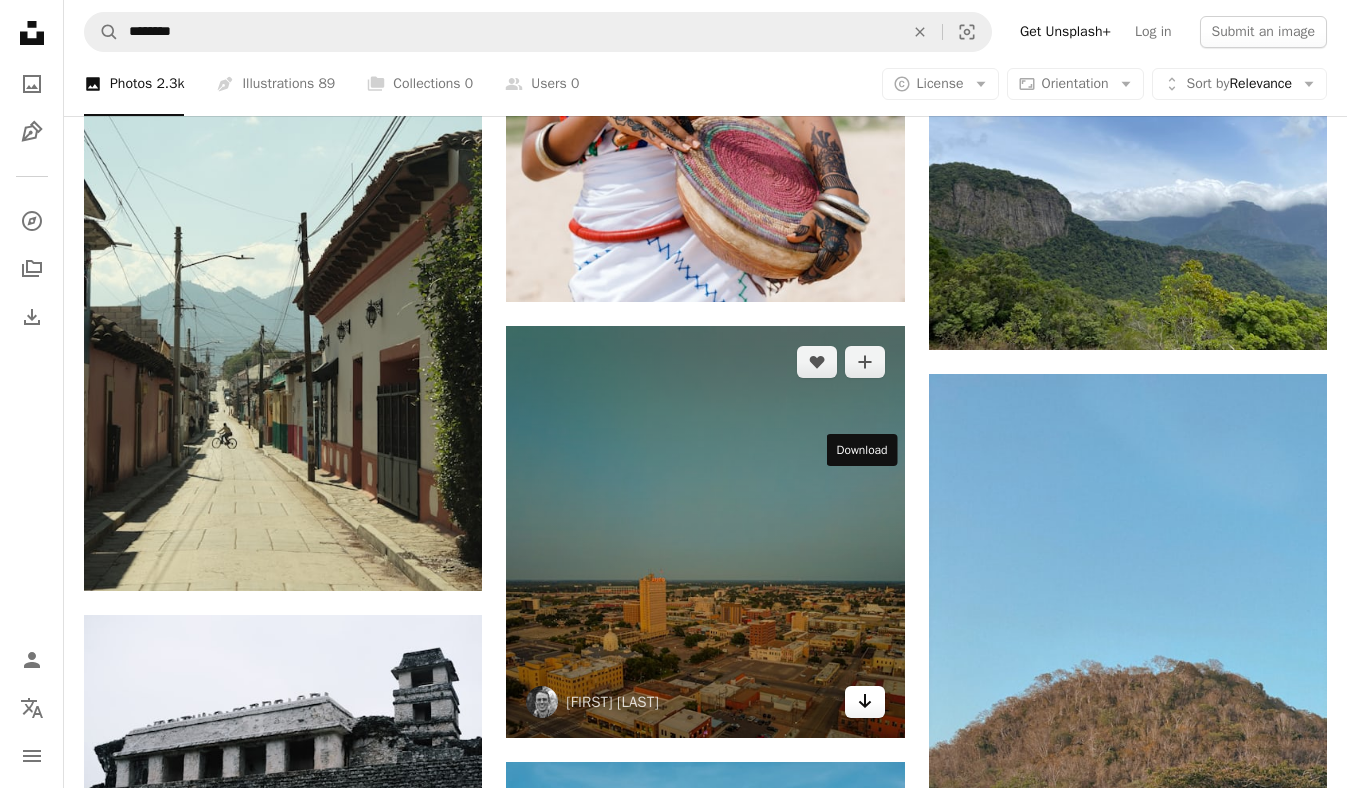 click on "Arrow pointing down" at bounding box center [865, 702] 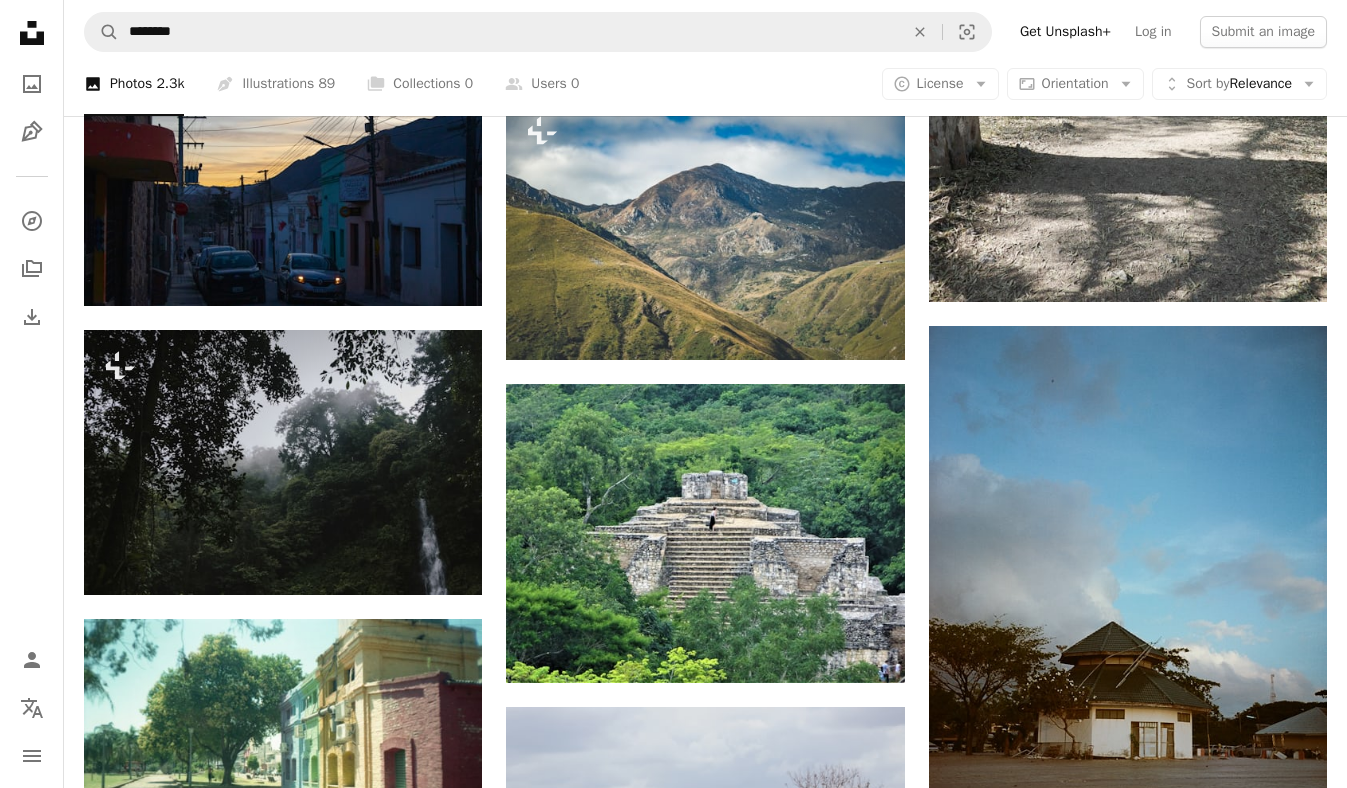 scroll, scrollTop: 21891, scrollLeft: 0, axis: vertical 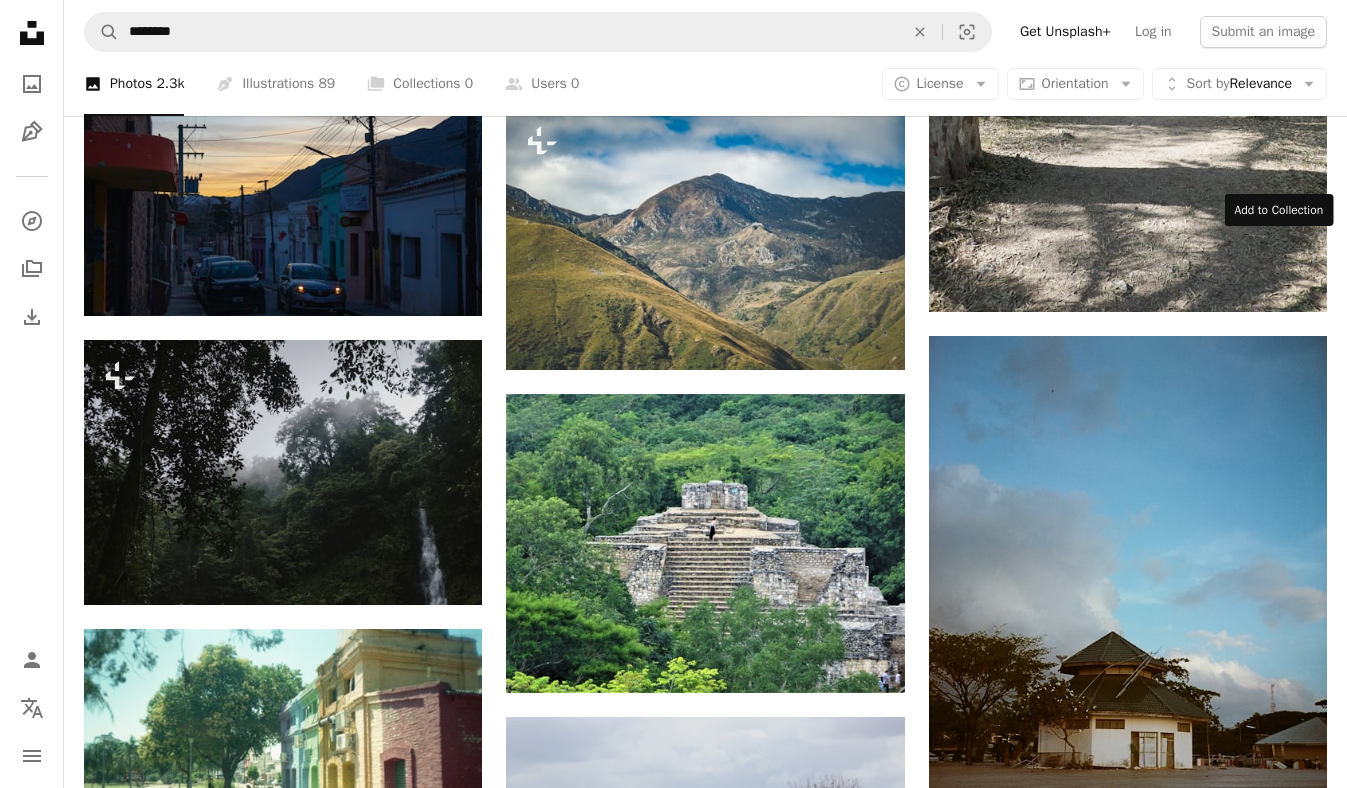 click on "A plus sign" at bounding box center [1287, 1552] 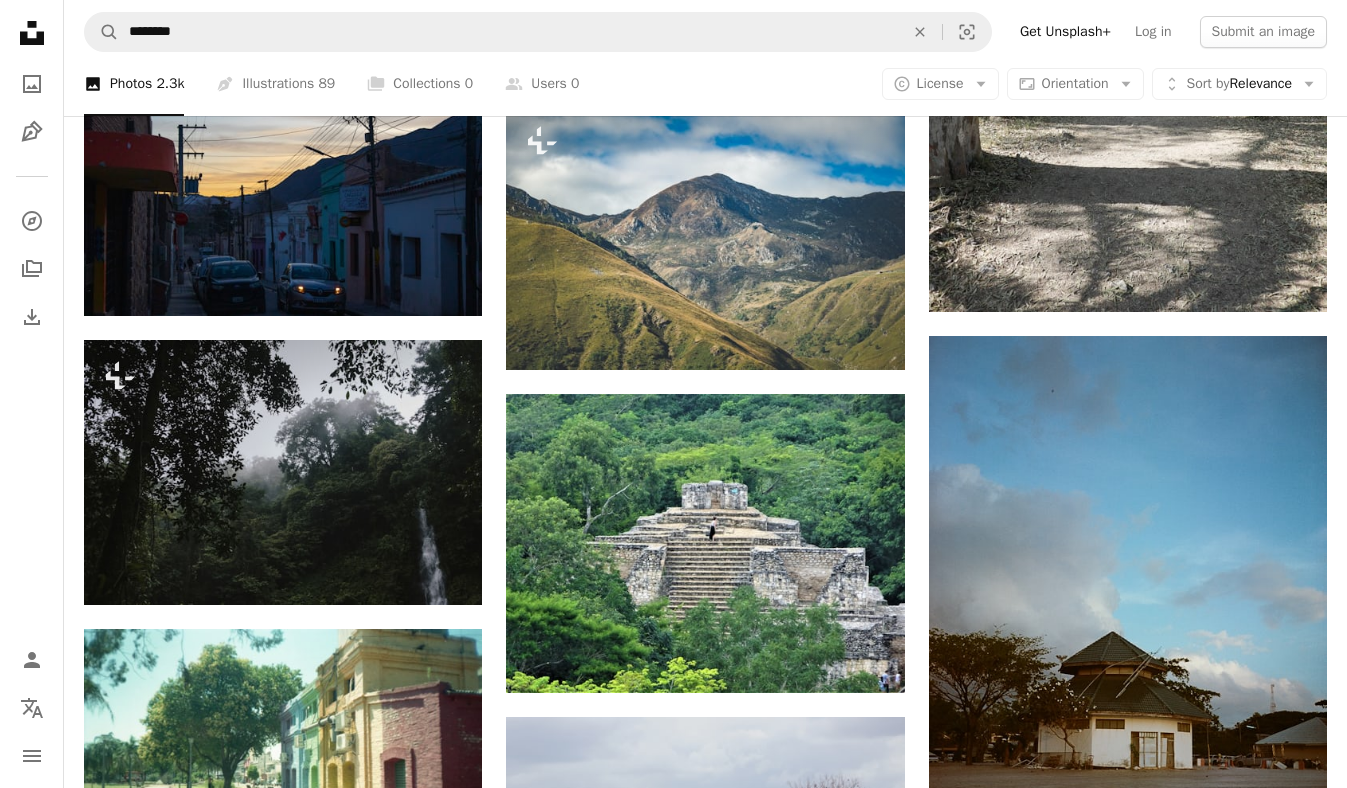 click on "An X shape Join Unsplash Already have an account?  Login First name Last name Email Username  (only letters, numbers and underscores) Password  (min. 8 char) Join By joining, you agree to the  Terms  and  Privacy Policy ." at bounding box center (673, 4796) 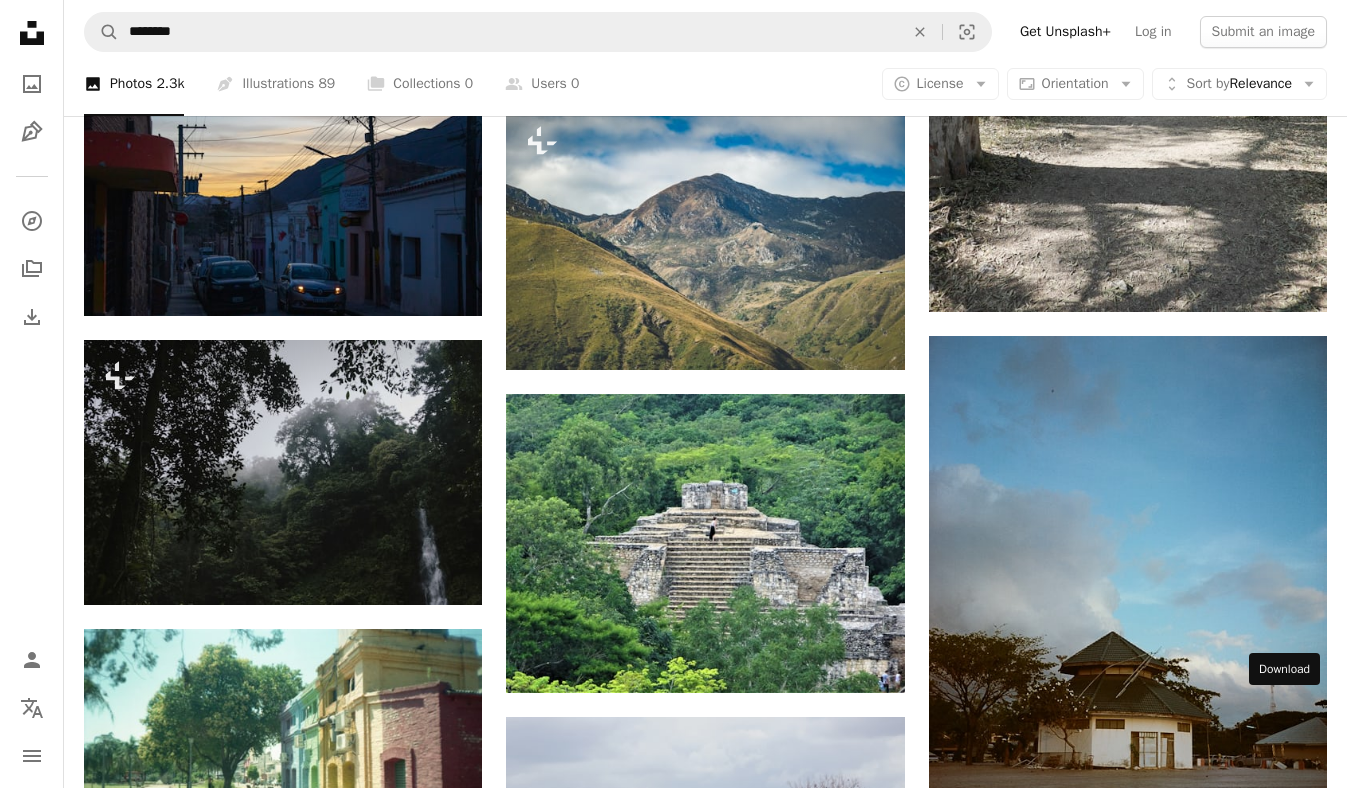 click 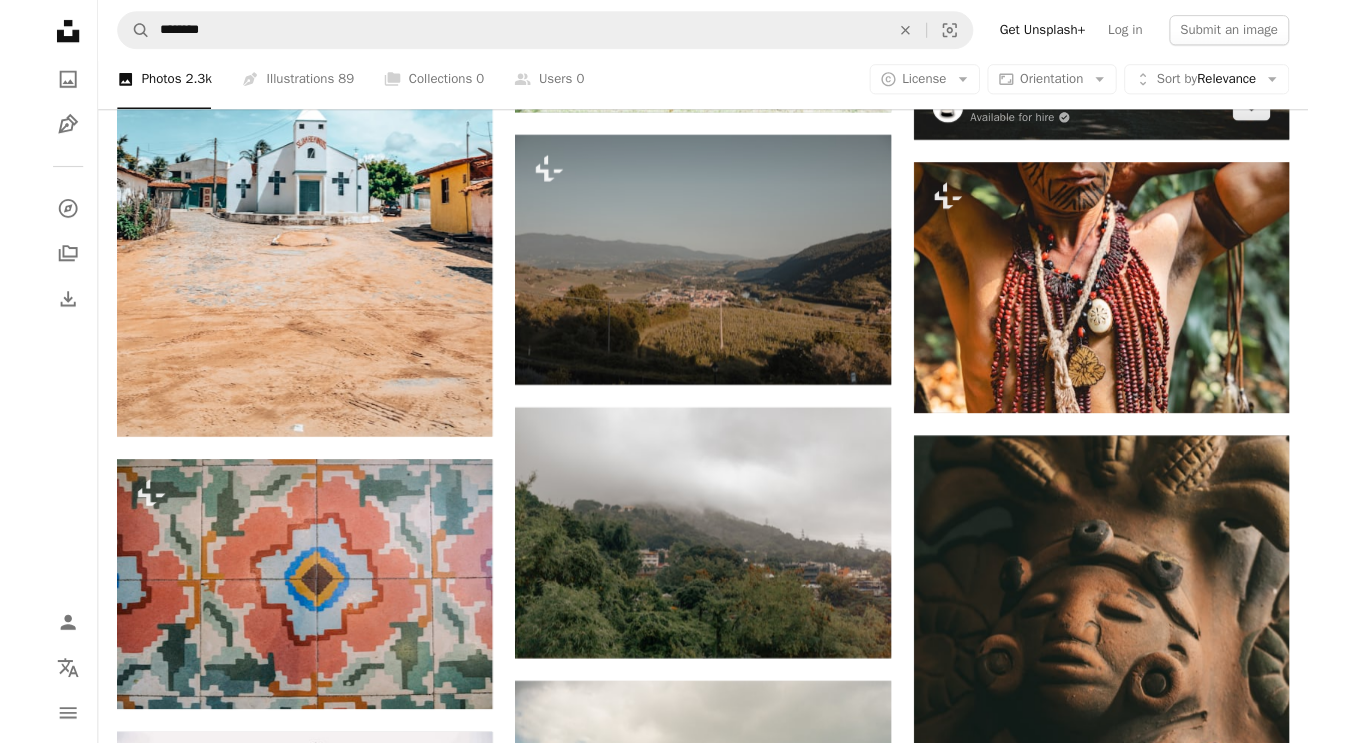 scroll, scrollTop: 32209, scrollLeft: 0, axis: vertical 